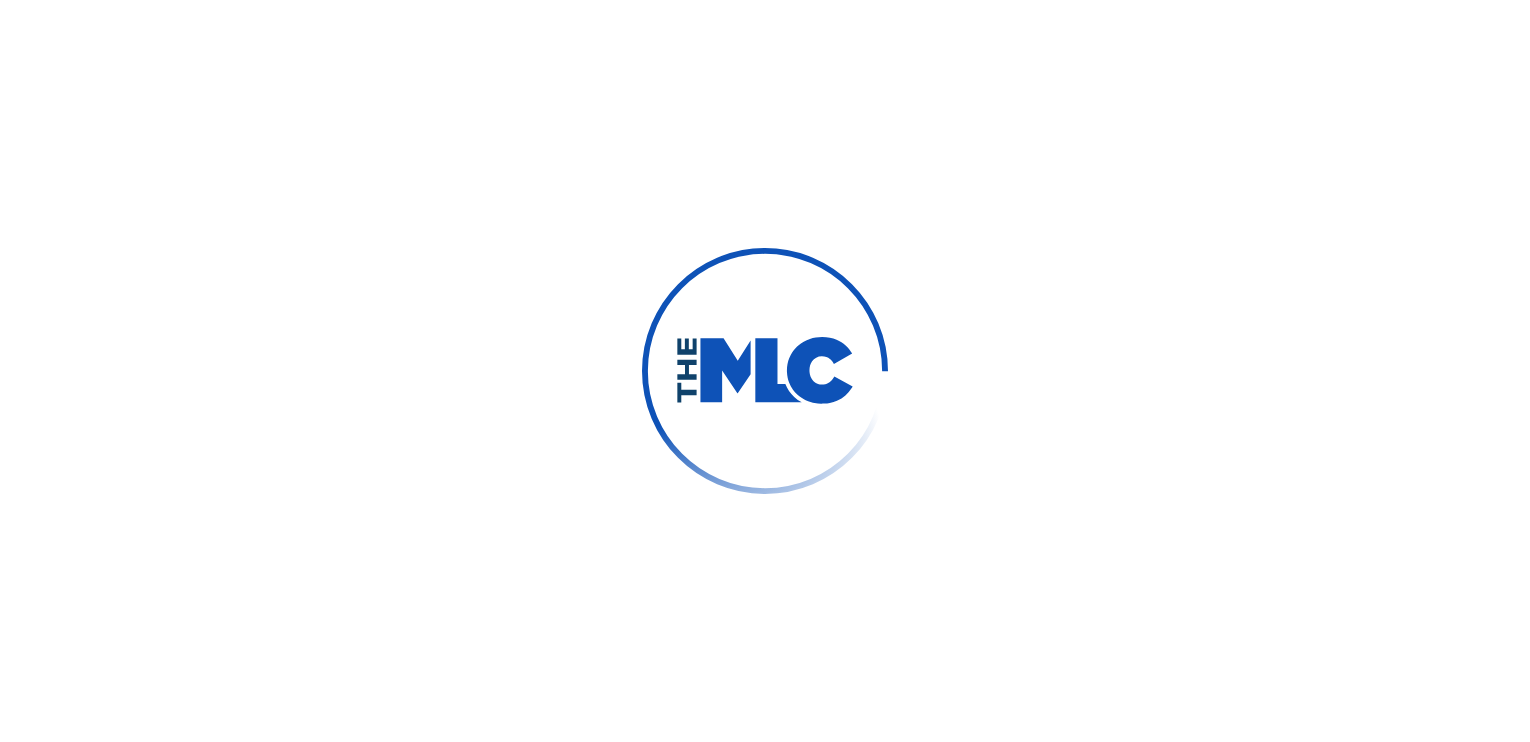 scroll, scrollTop: 0, scrollLeft: 0, axis: both 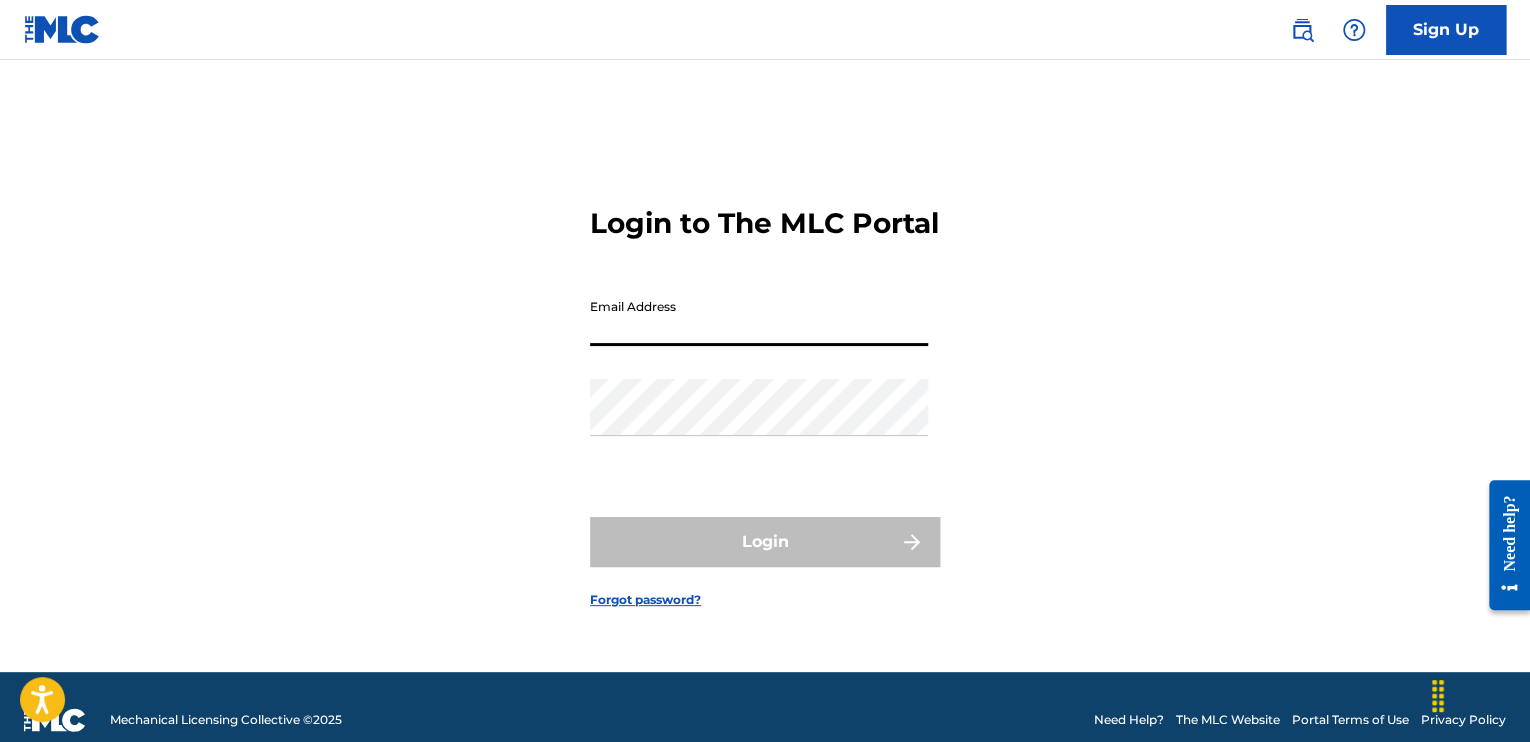 click on "Email Address" at bounding box center [759, 317] 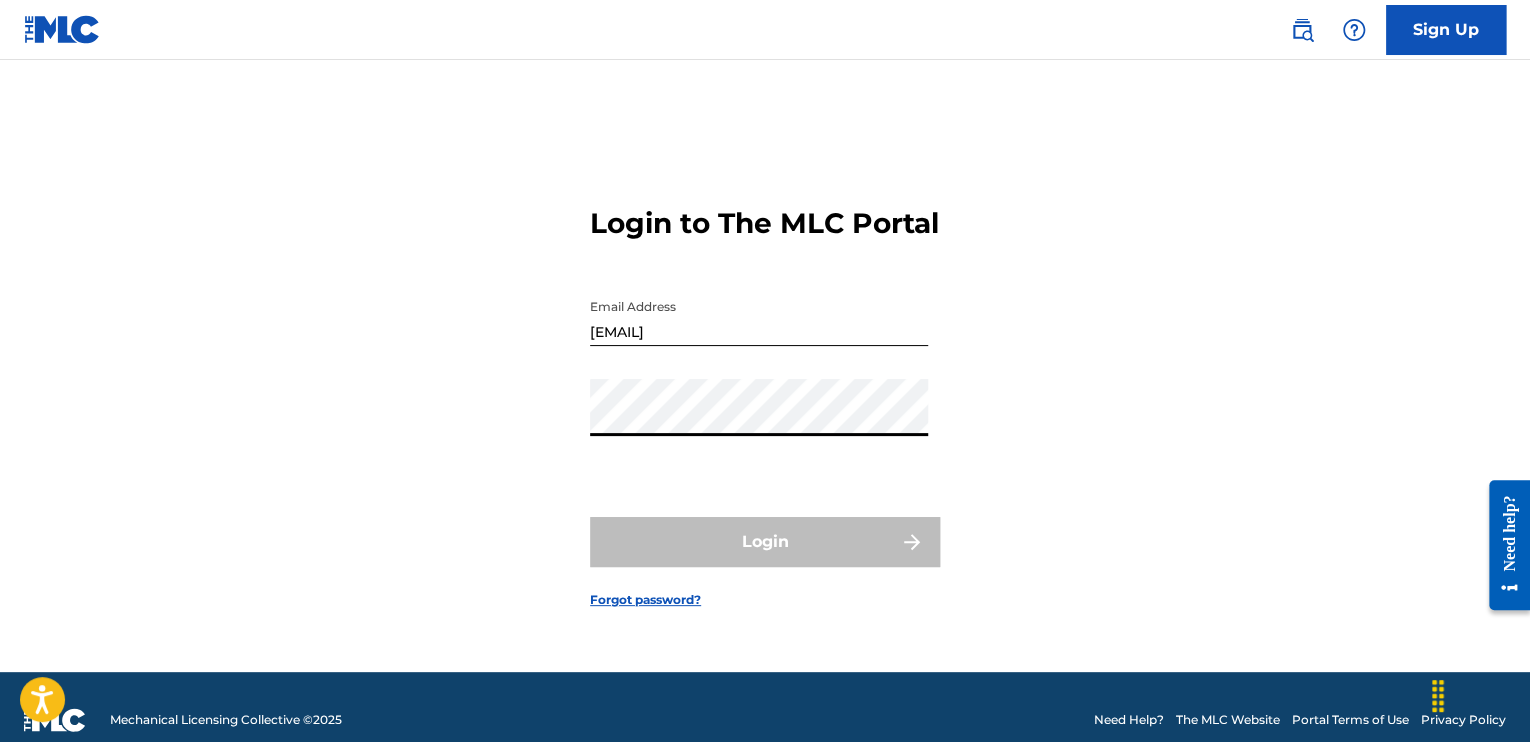type on "[EMAIL]" 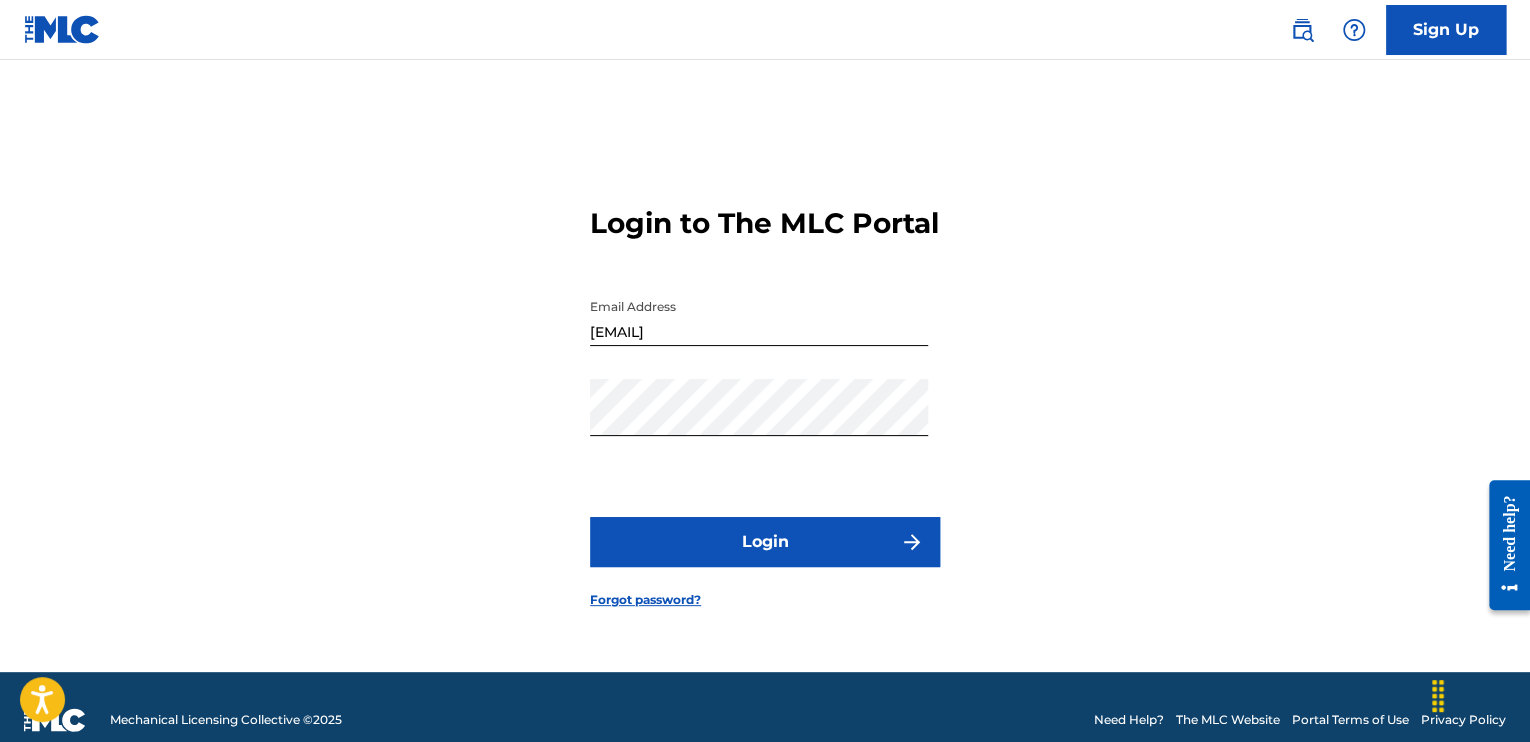 click on "Login" at bounding box center [765, 542] 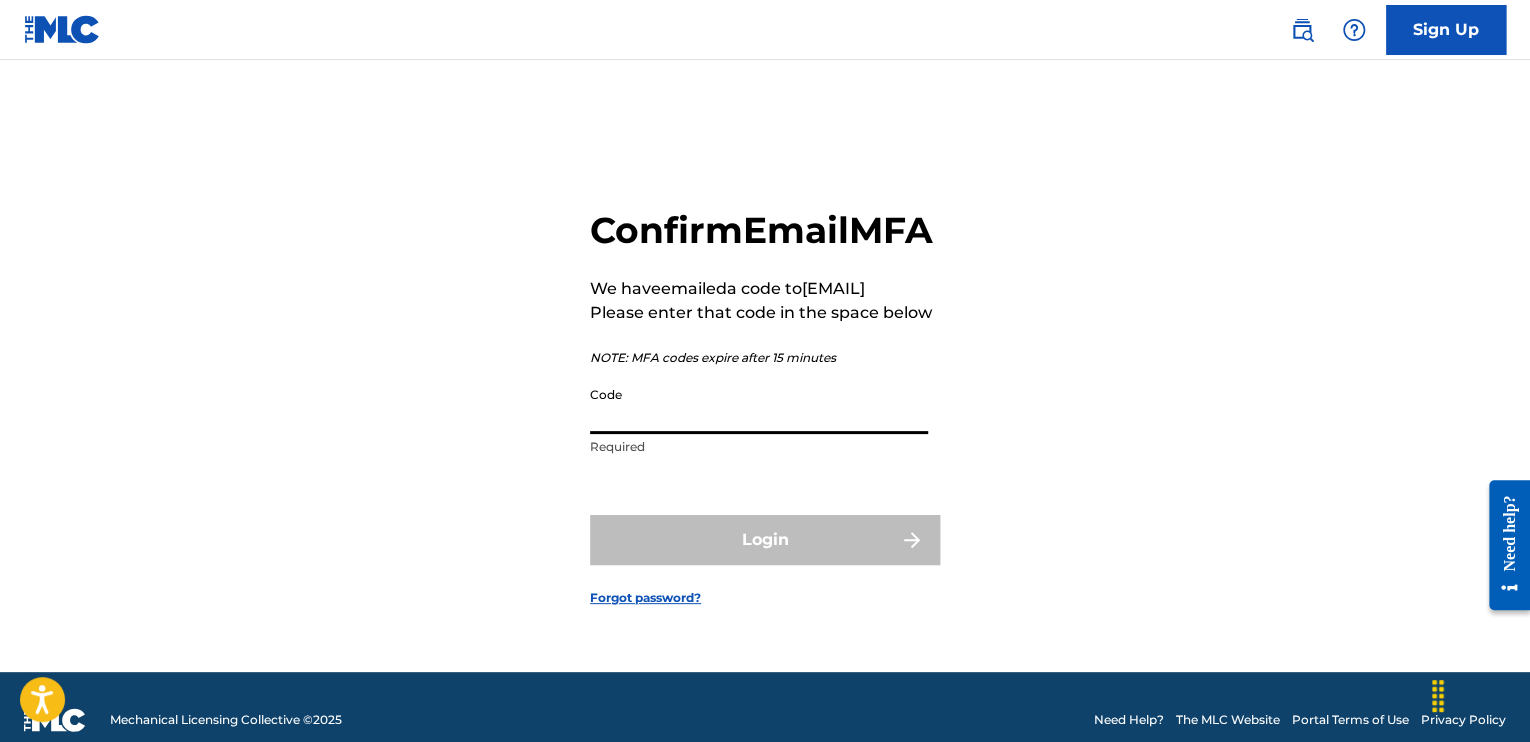 click on "Code" at bounding box center (759, 405) 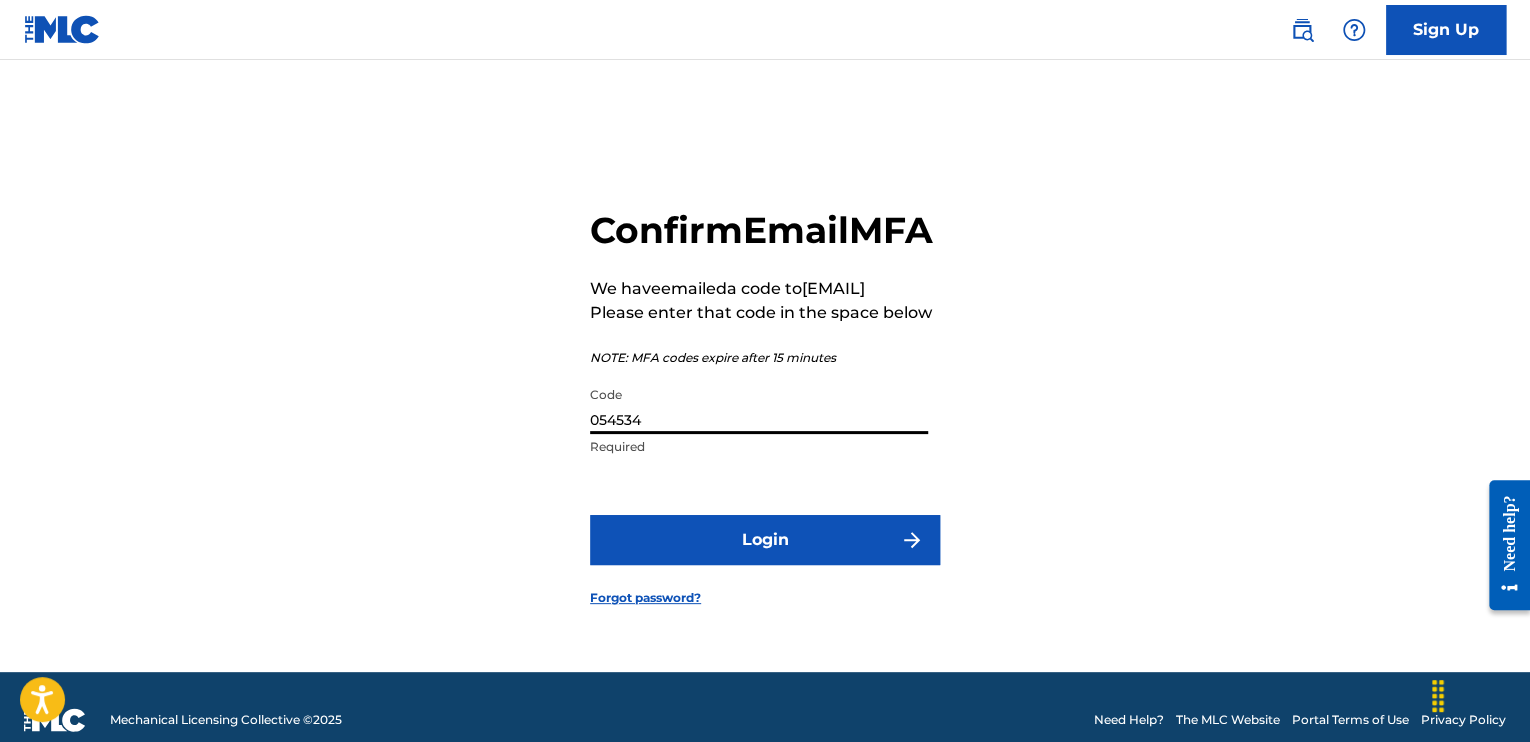 type on "054534" 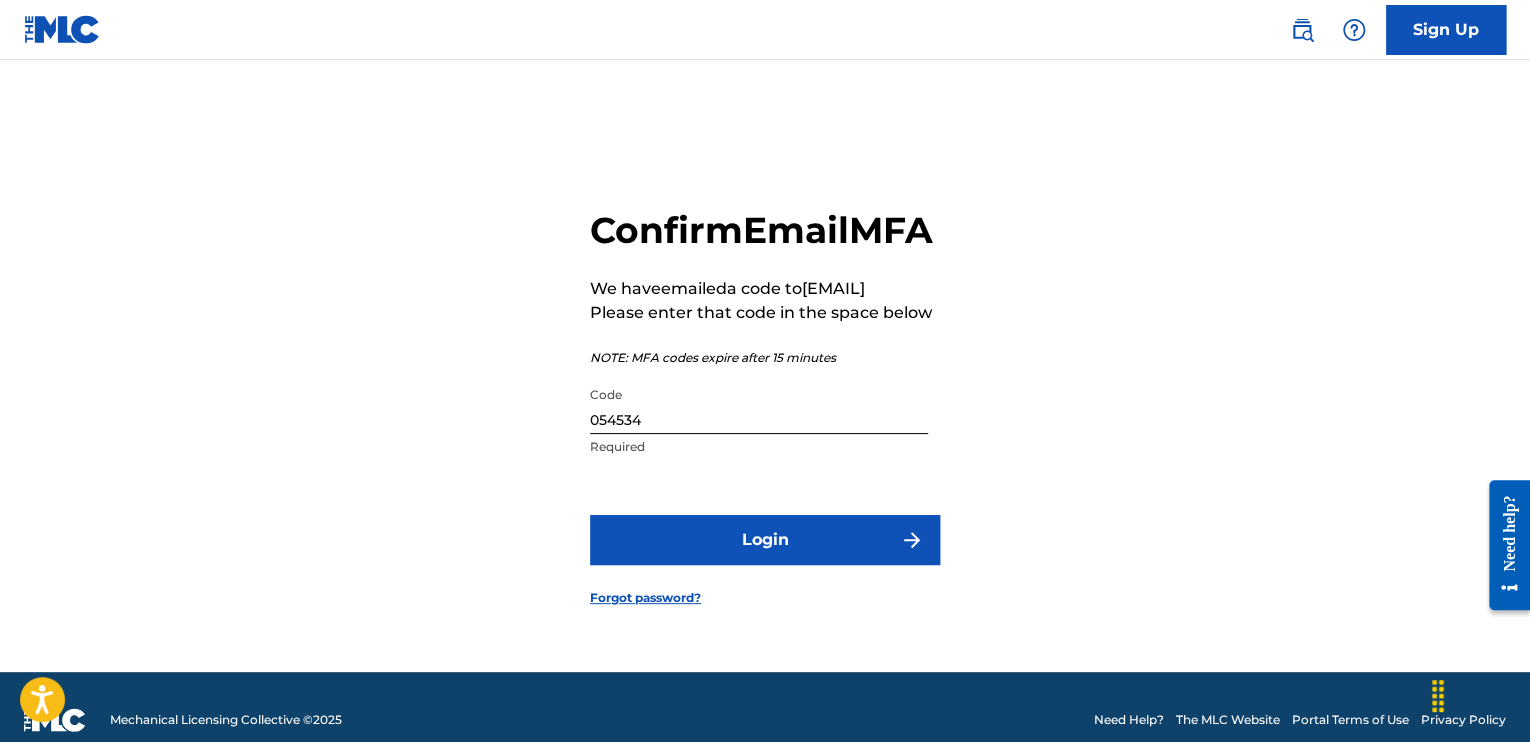 click on "Login" at bounding box center [765, 540] 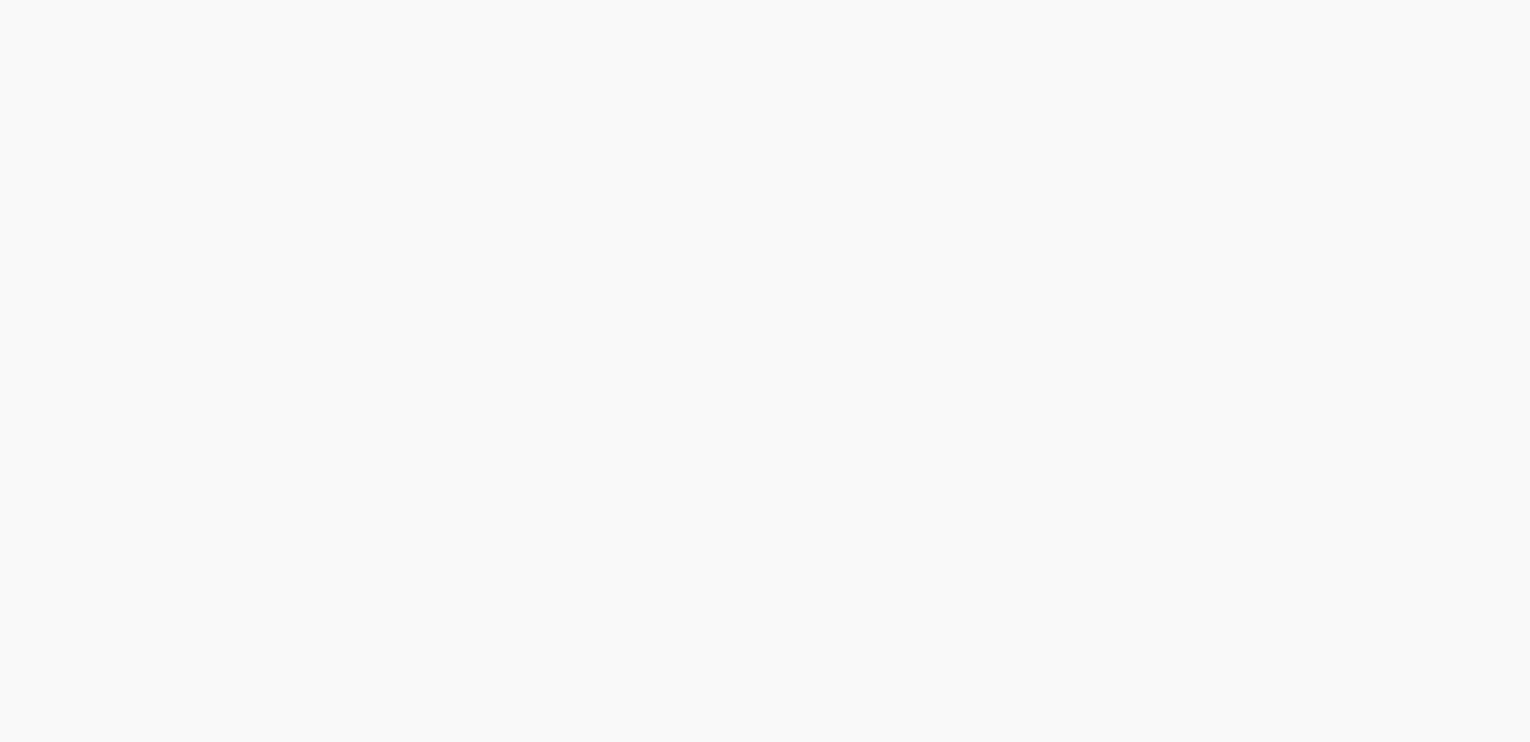 scroll, scrollTop: 0, scrollLeft: 0, axis: both 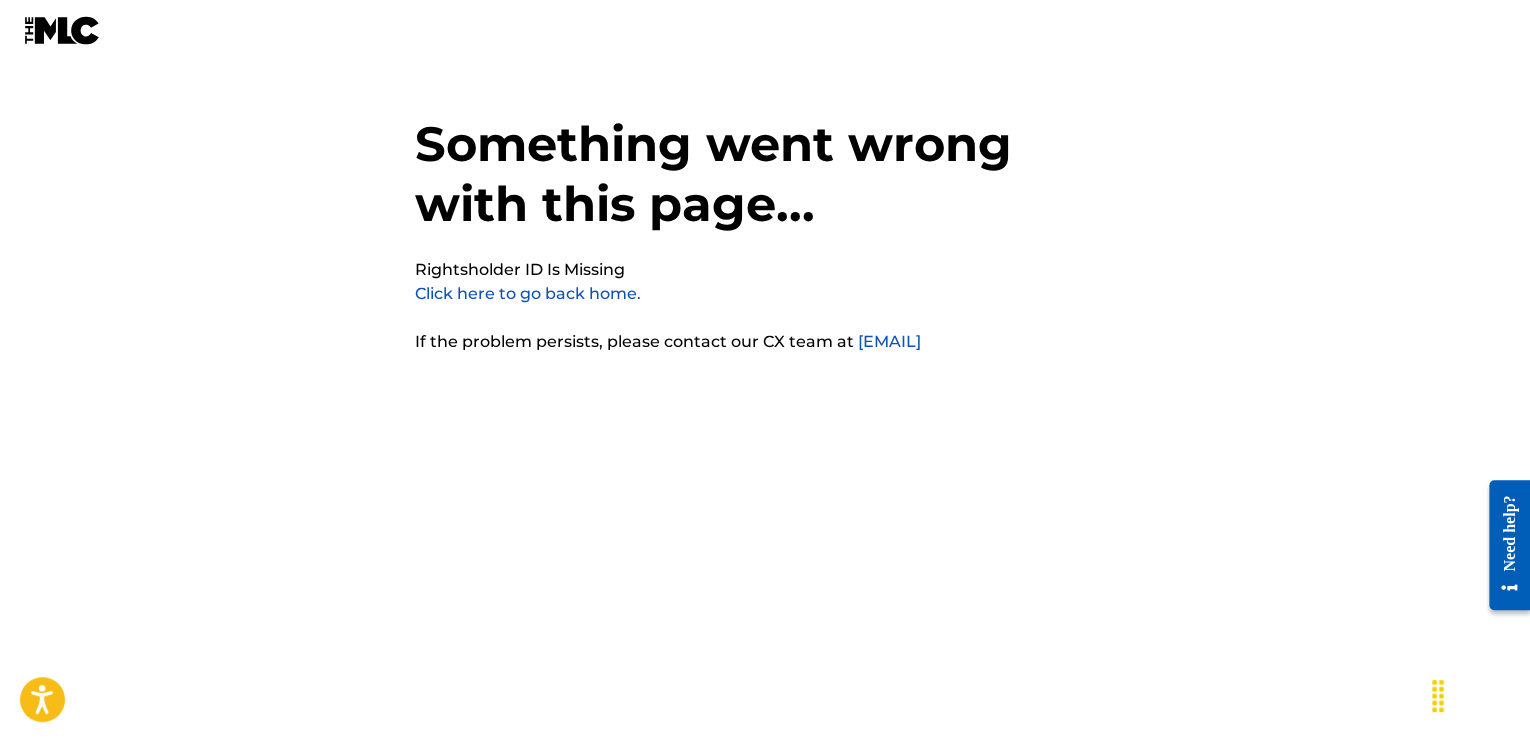 click on "Click here to go back home." at bounding box center [528, 293] 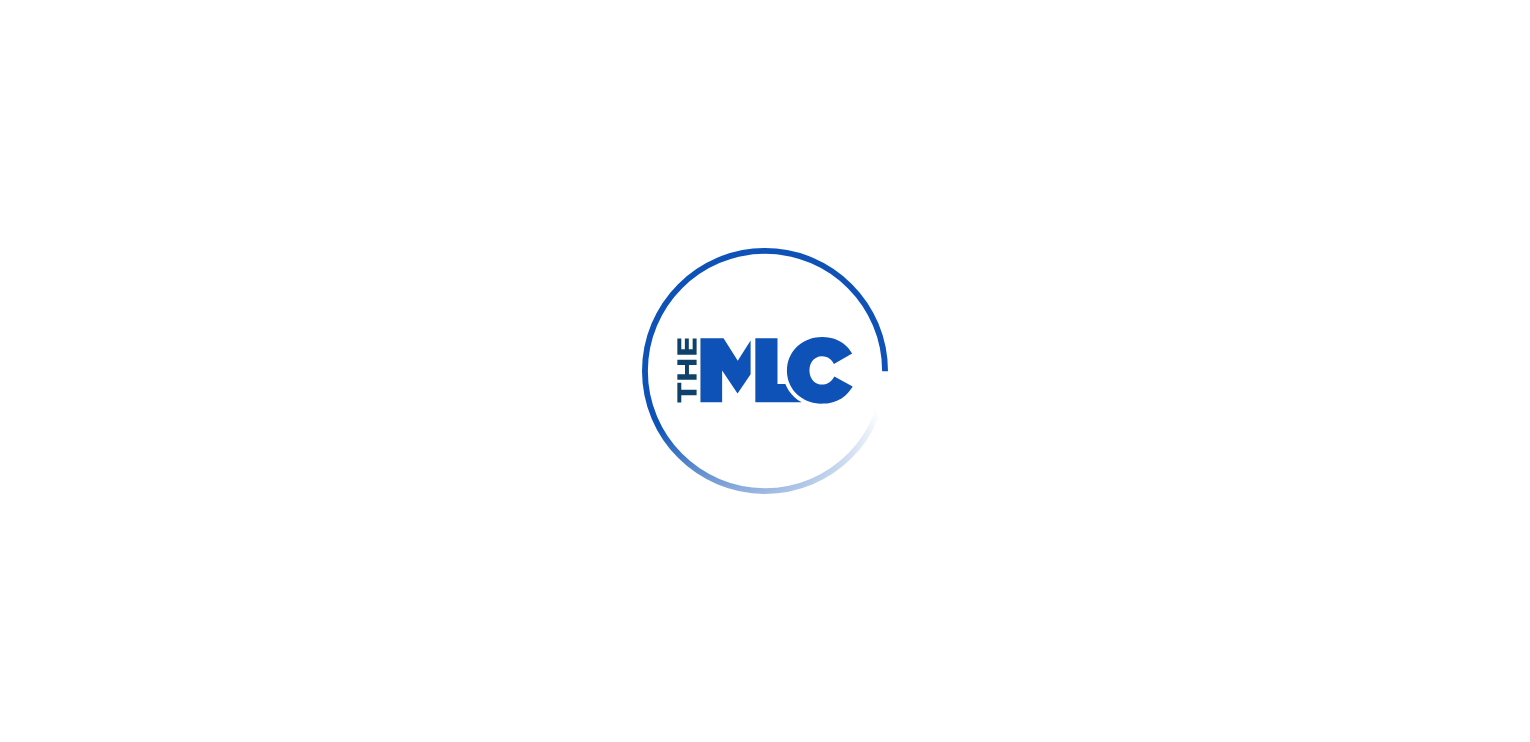 scroll, scrollTop: 0, scrollLeft: 0, axis: both 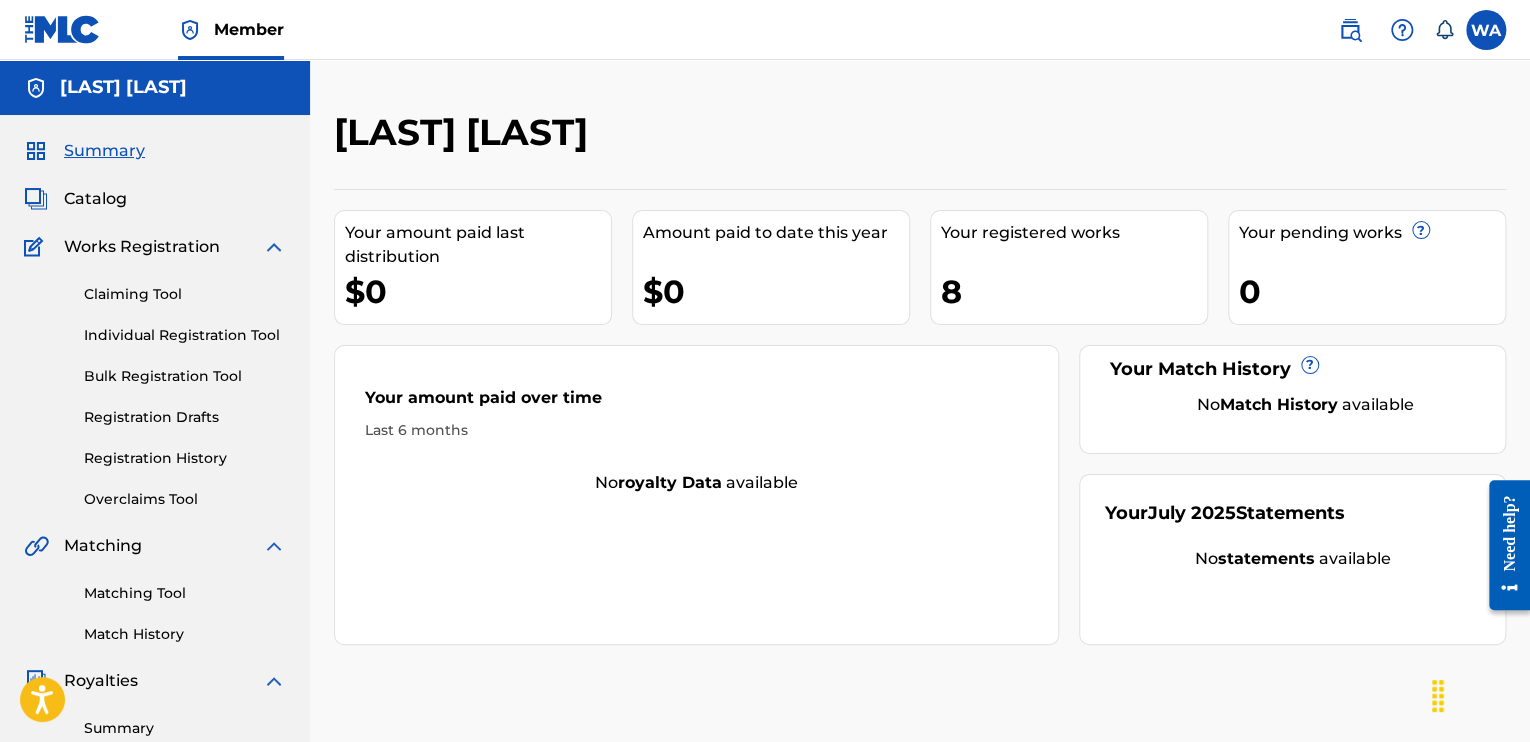 click on "[LAST] [LAST]" at bounding box center (785, 139) 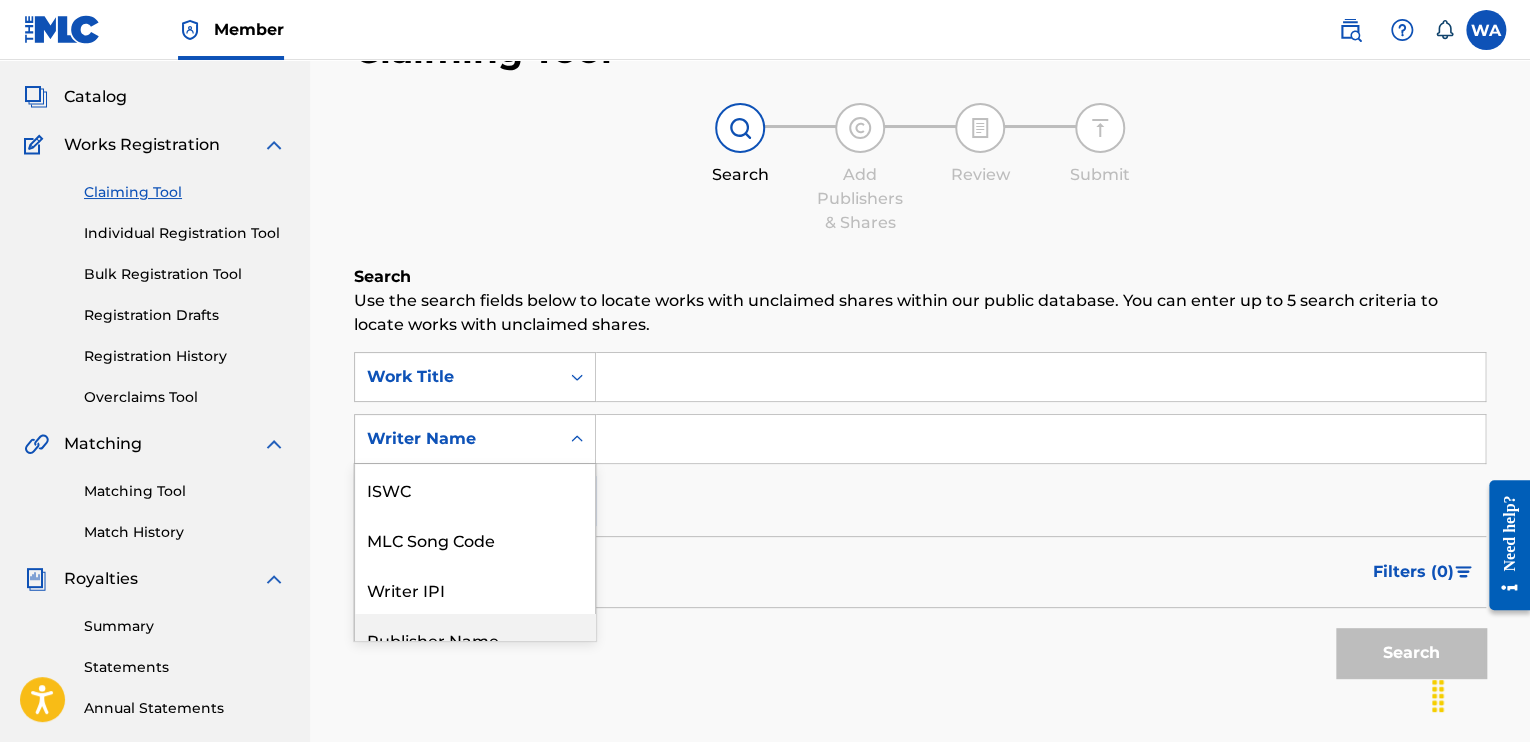 scroll, scrollTop: 124, scrollLeft: 0, axis: vertical 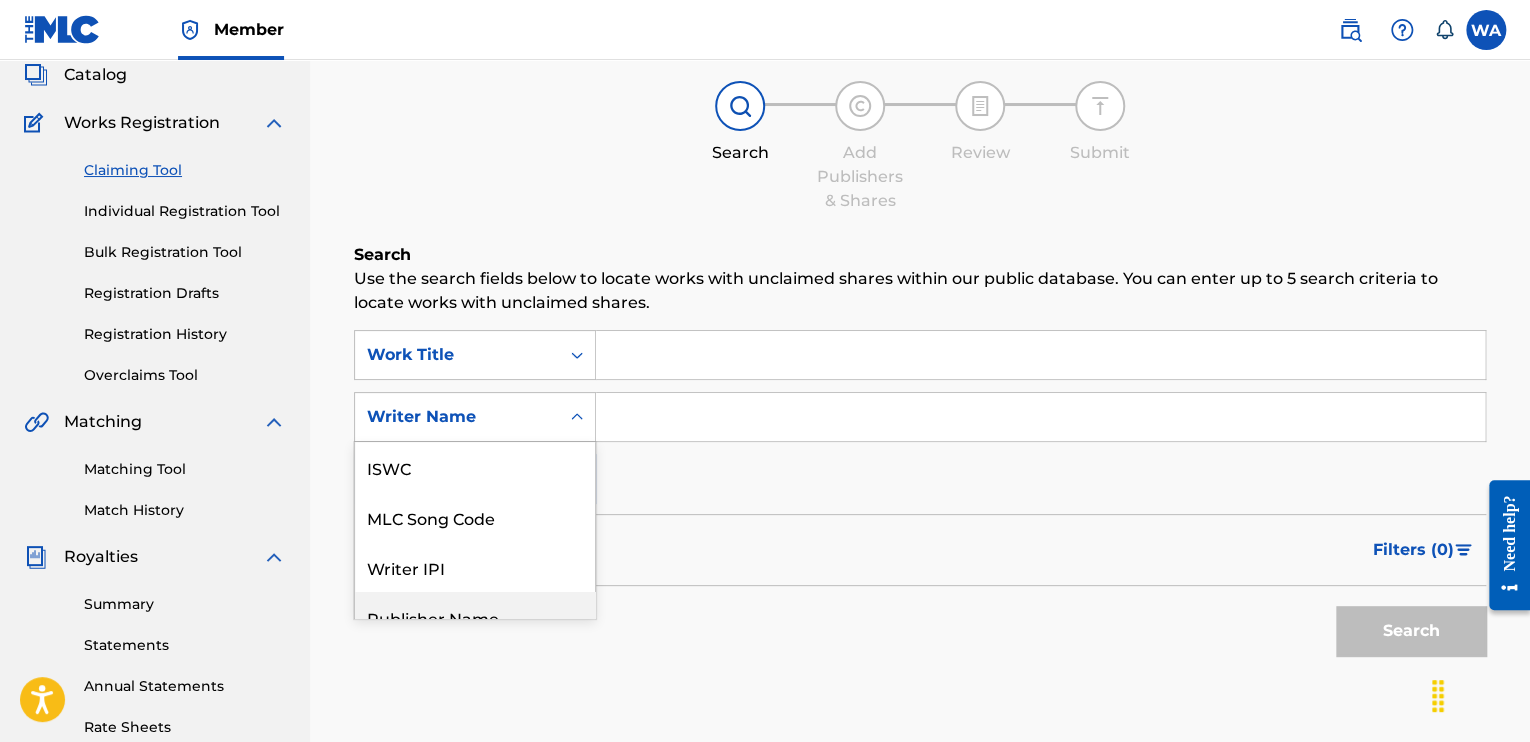click on "7 results available. Use Up and Down to choose options, press Enter to select the currently focused option, press Escape to exit the menu, press Tab to select the option and exit the menu. Writer Name ISWC MLC Song Code Writer IPI Publisher Name Publisher IPI MLC Publisher Number Writer Name" at bounding box center [475, 417] 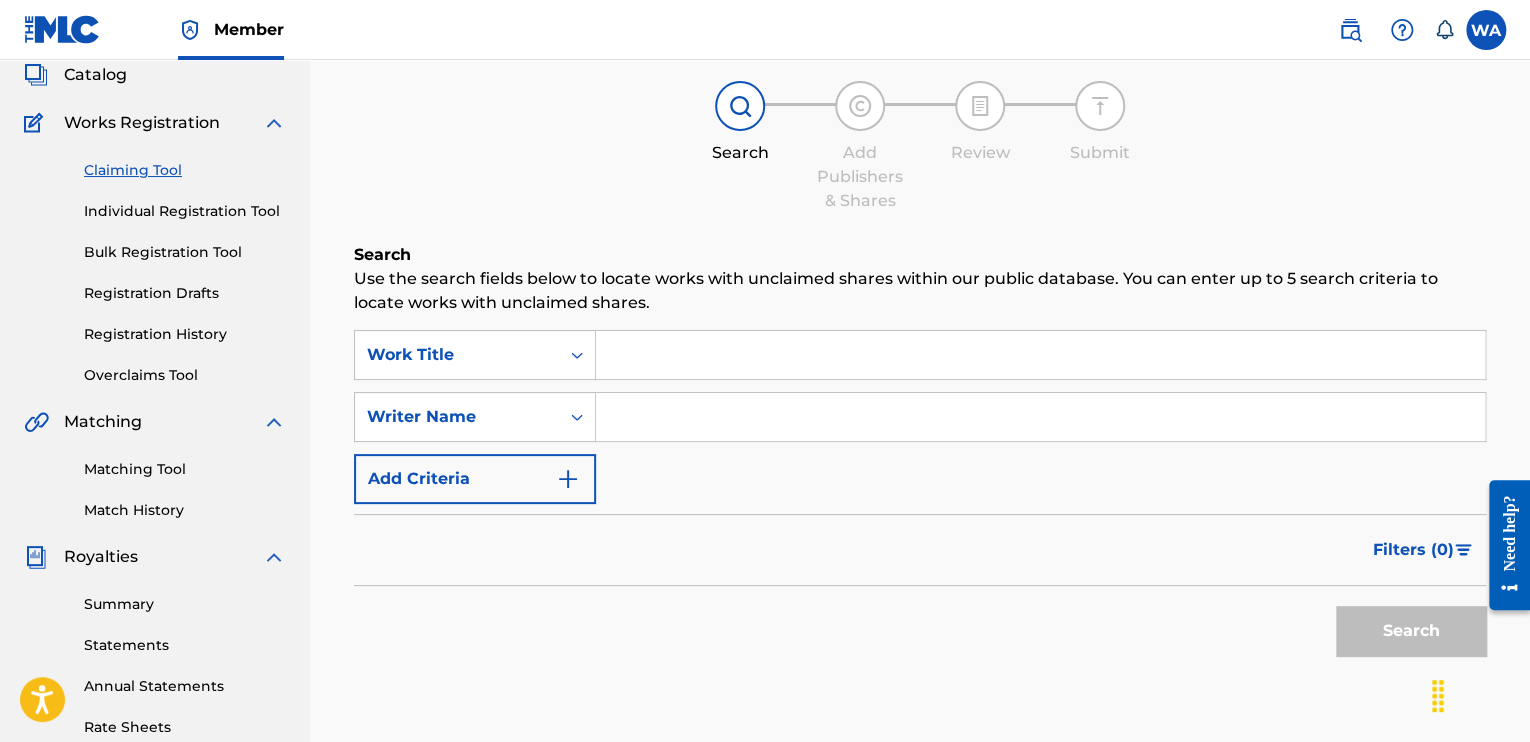 click at bounding box center (1040, 417) 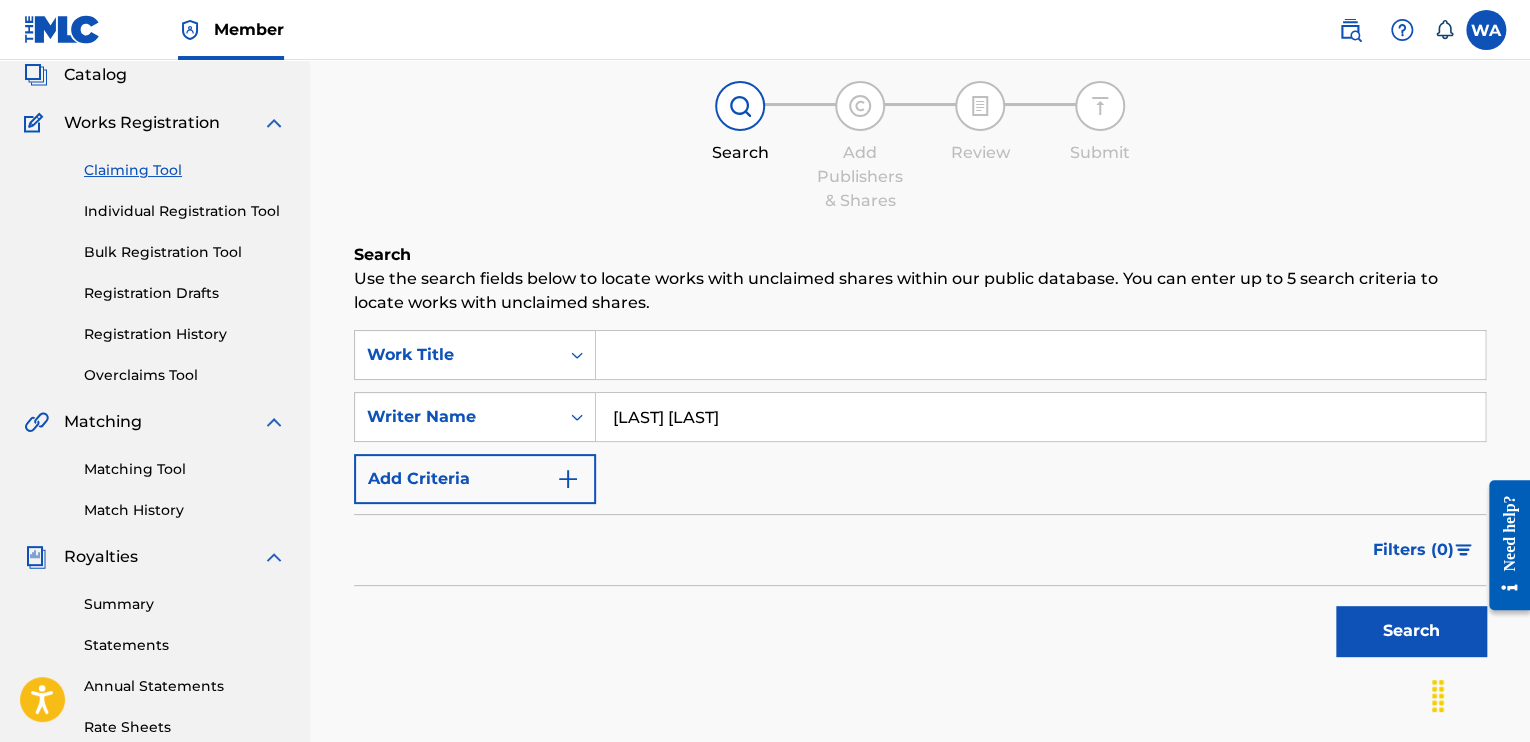 click on "Search" at bounding box center [1411, 631] 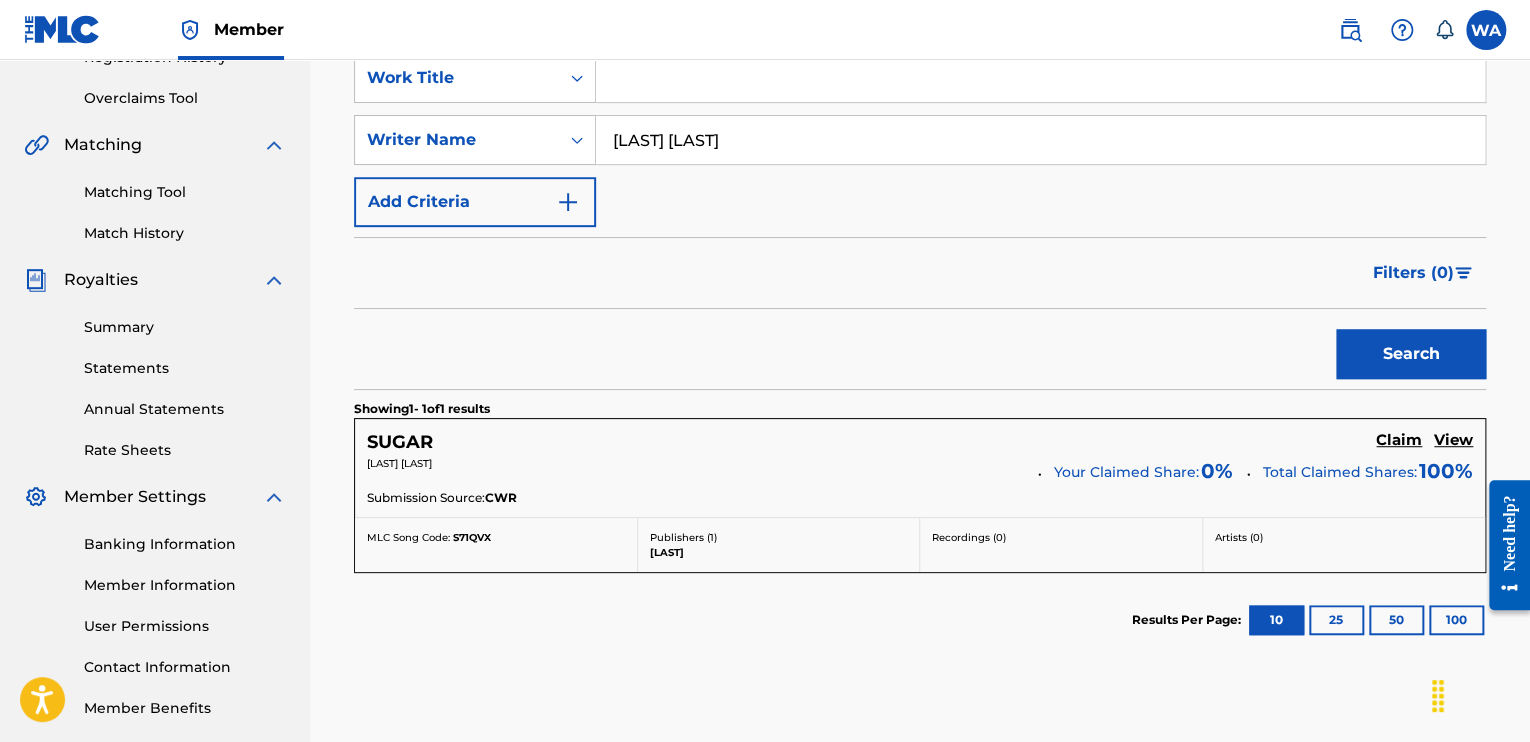 scroll, scrollTop: 402, scrollLeft: 0, axis: vertical 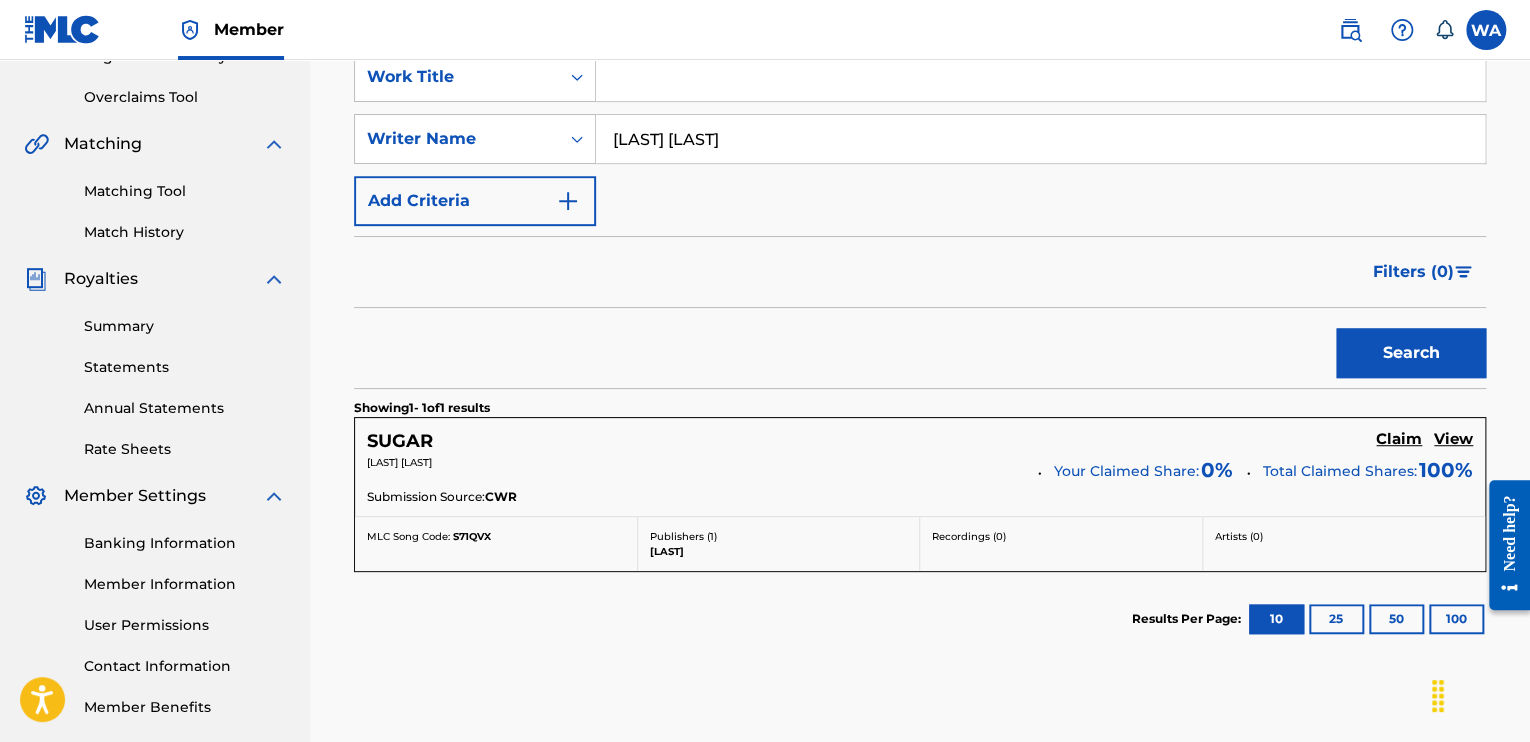 click on "Claim" at bounding box center (1399, 439) 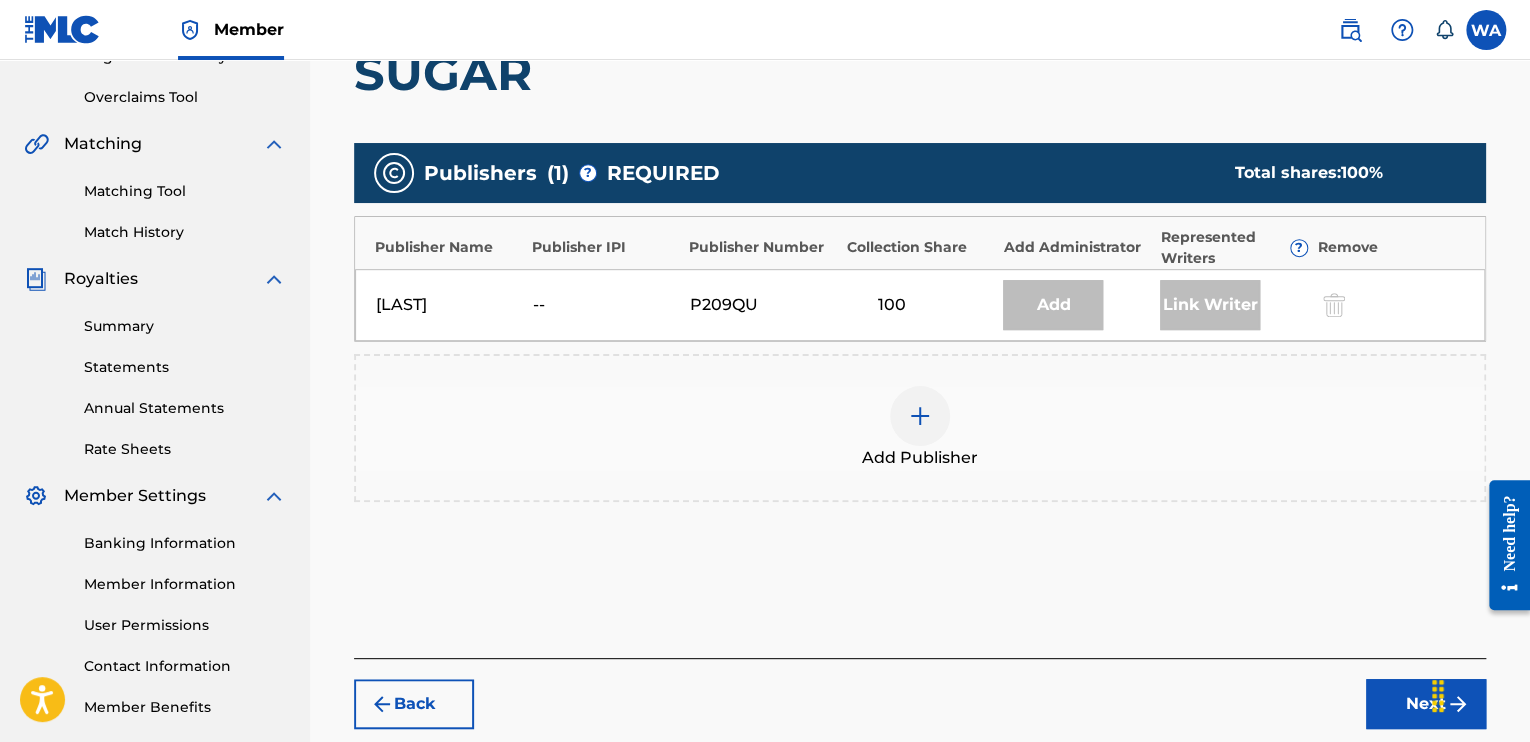 click on "Next" at bounding box center [1426, 704] 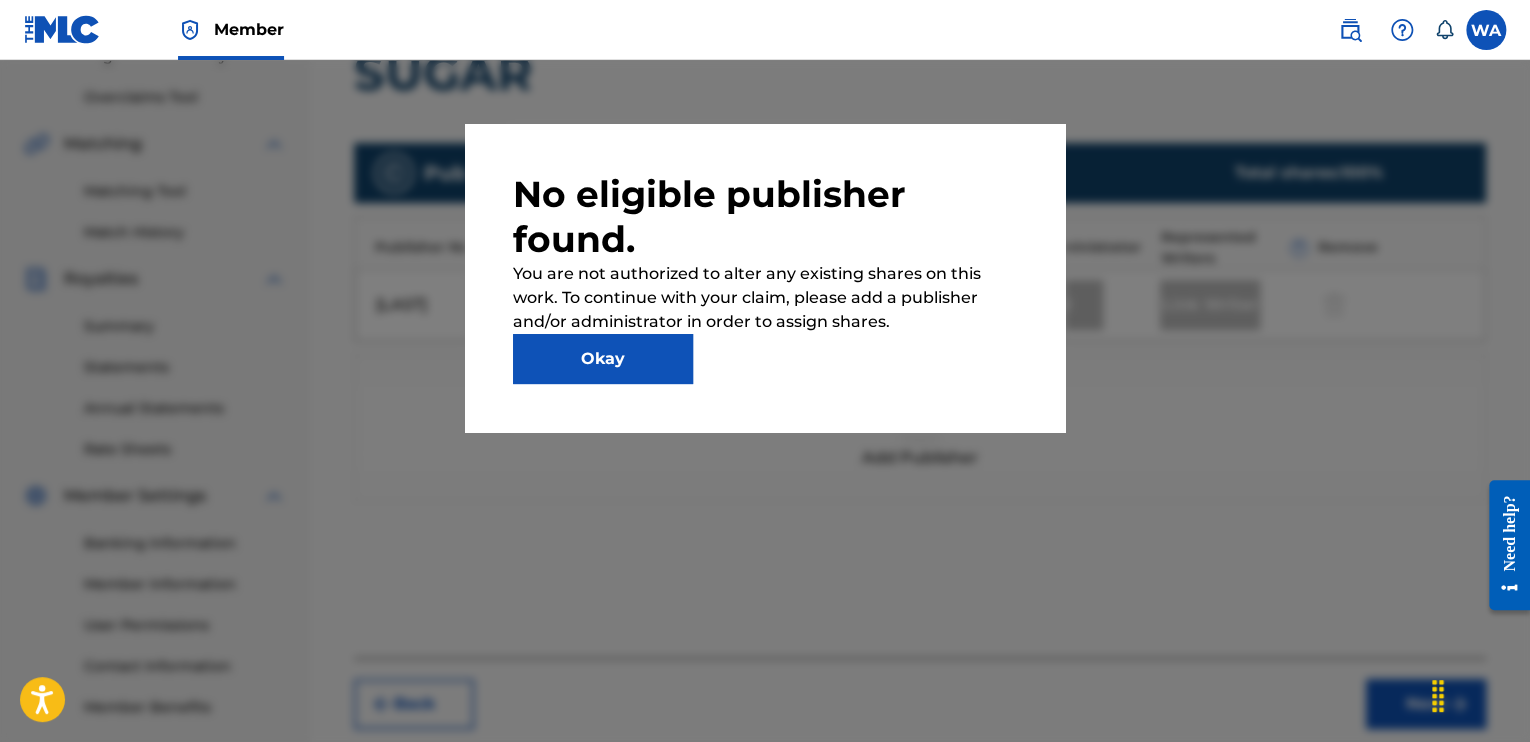 click on "Okay" at bounding box center (603, 359) 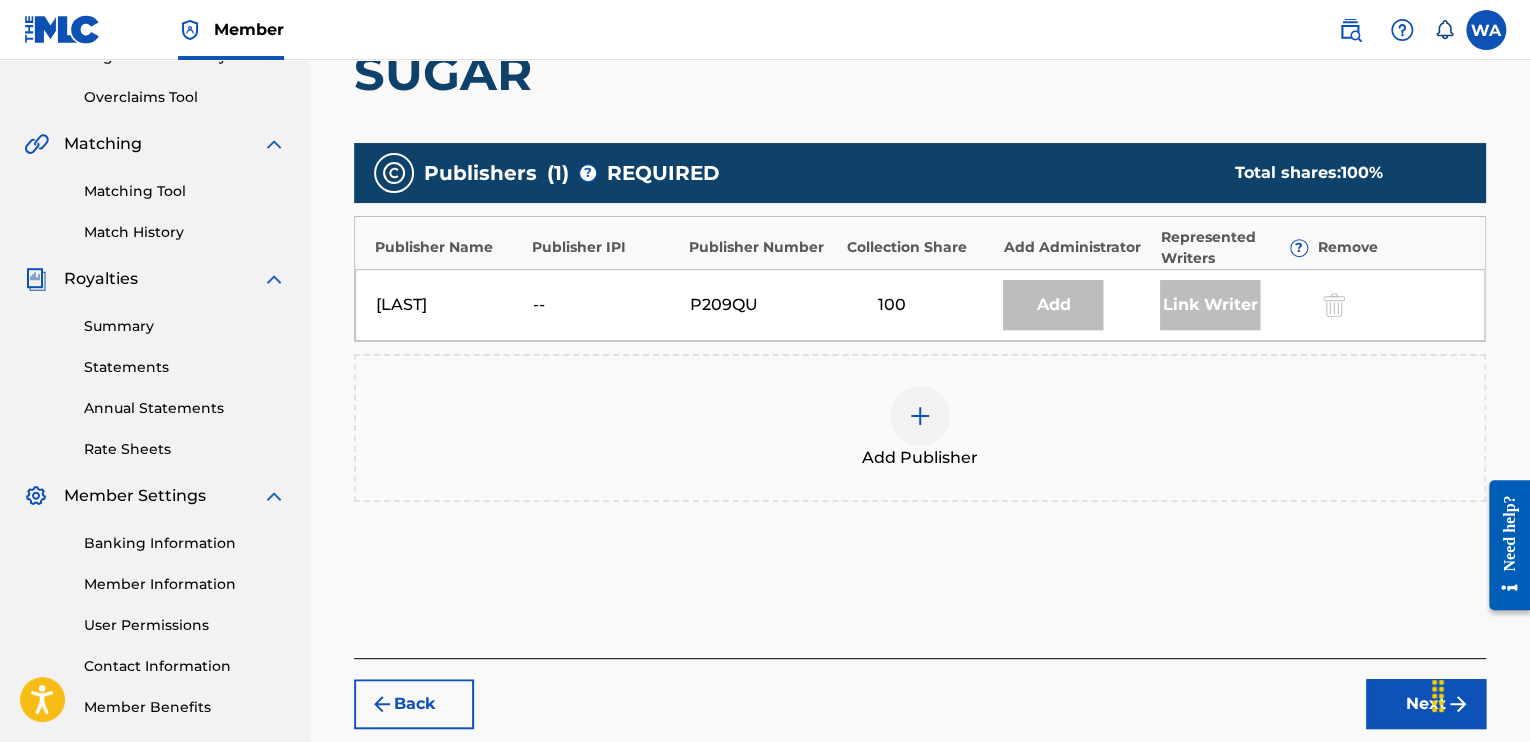 click on "Next" at bounding box center [1426, 704] 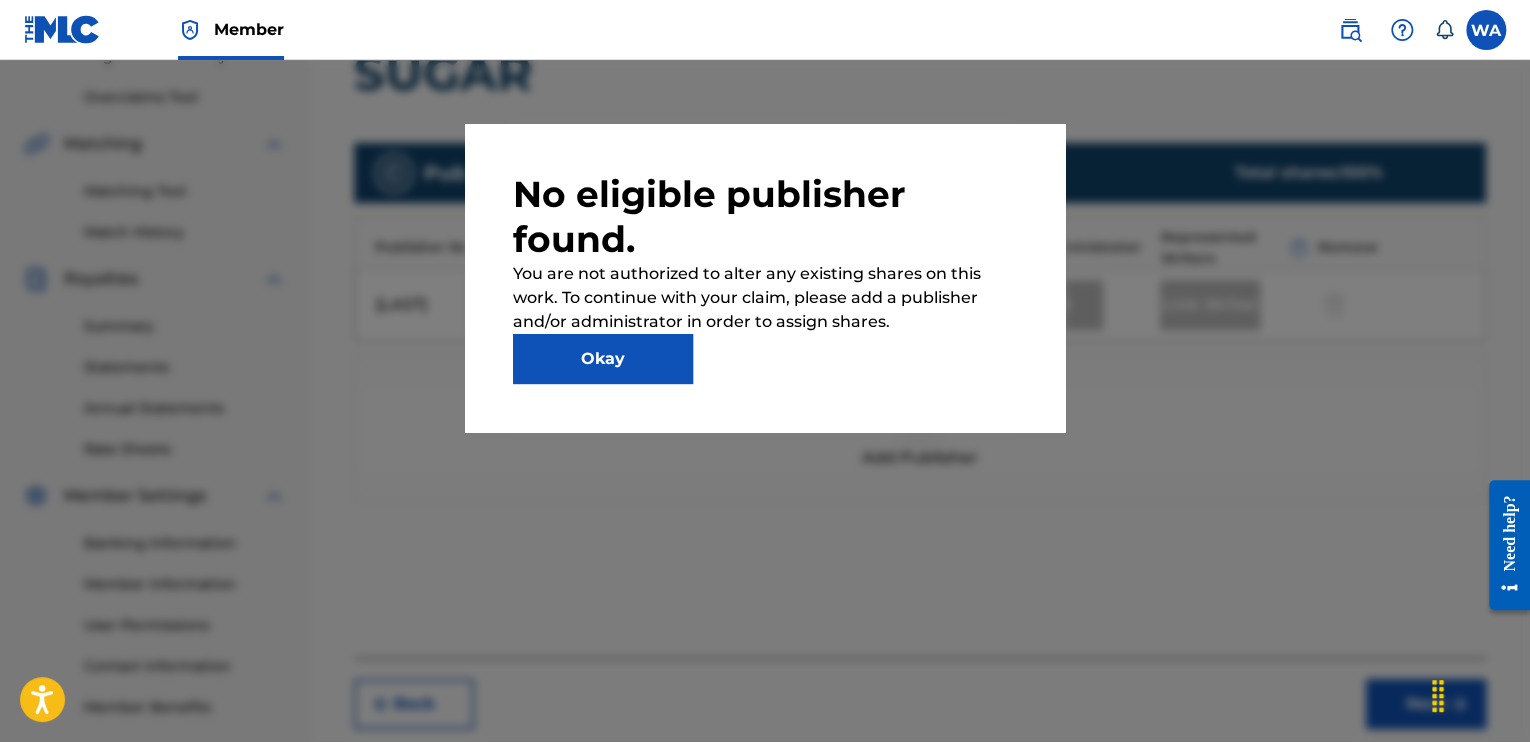 click on "Okay" at bounding box center [603, 359] 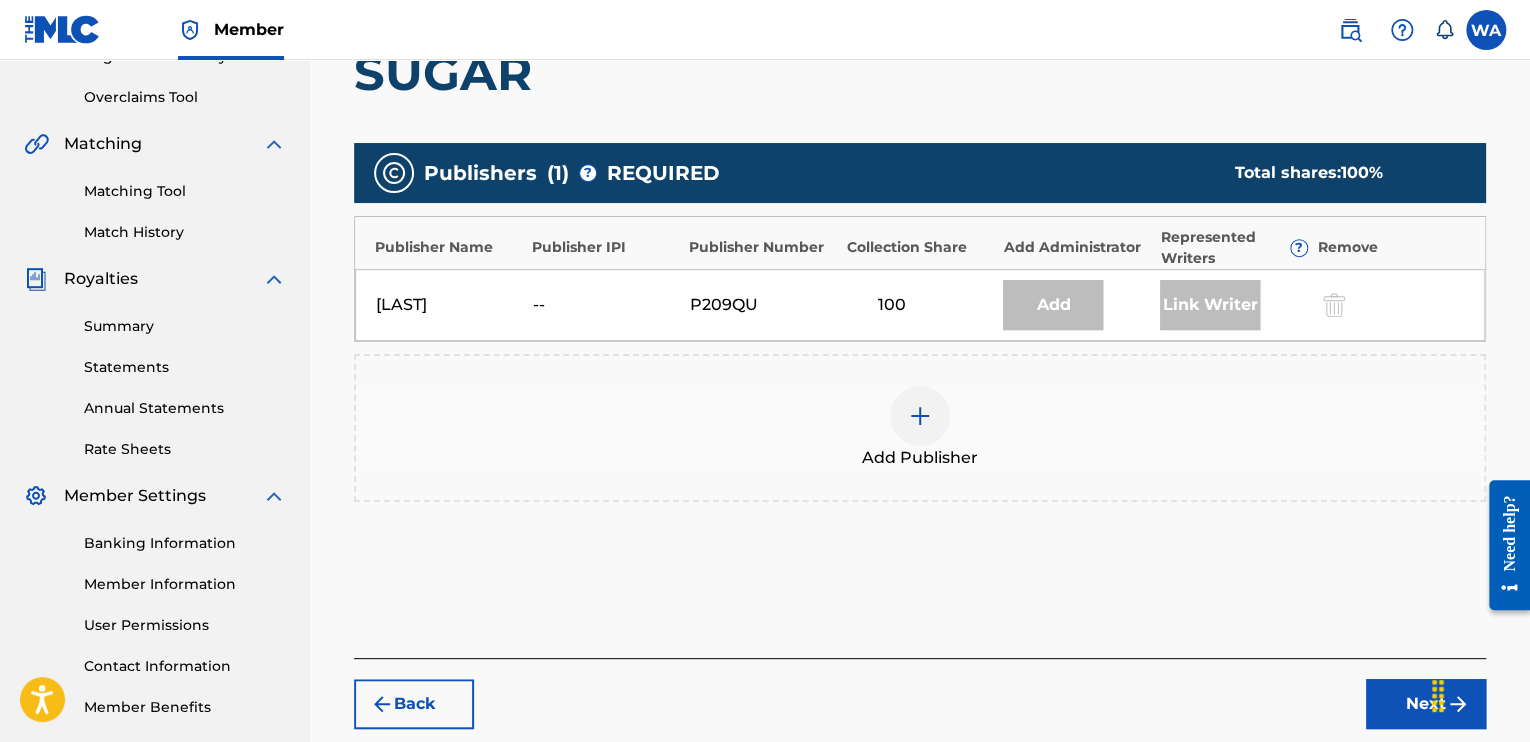 click on "Next" at bounding box center [1426, 704] 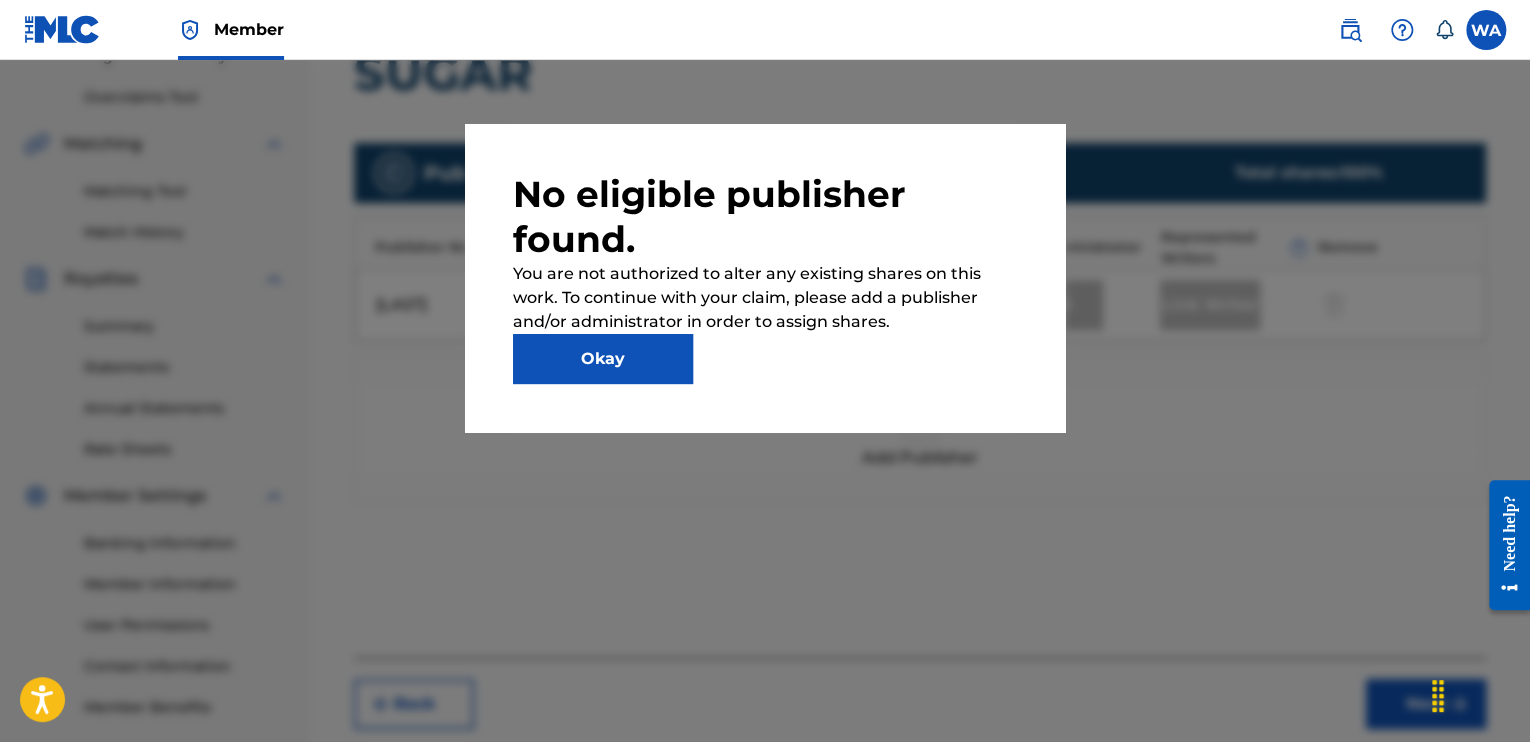 click on "Okay" at bounding box center (603, 359) 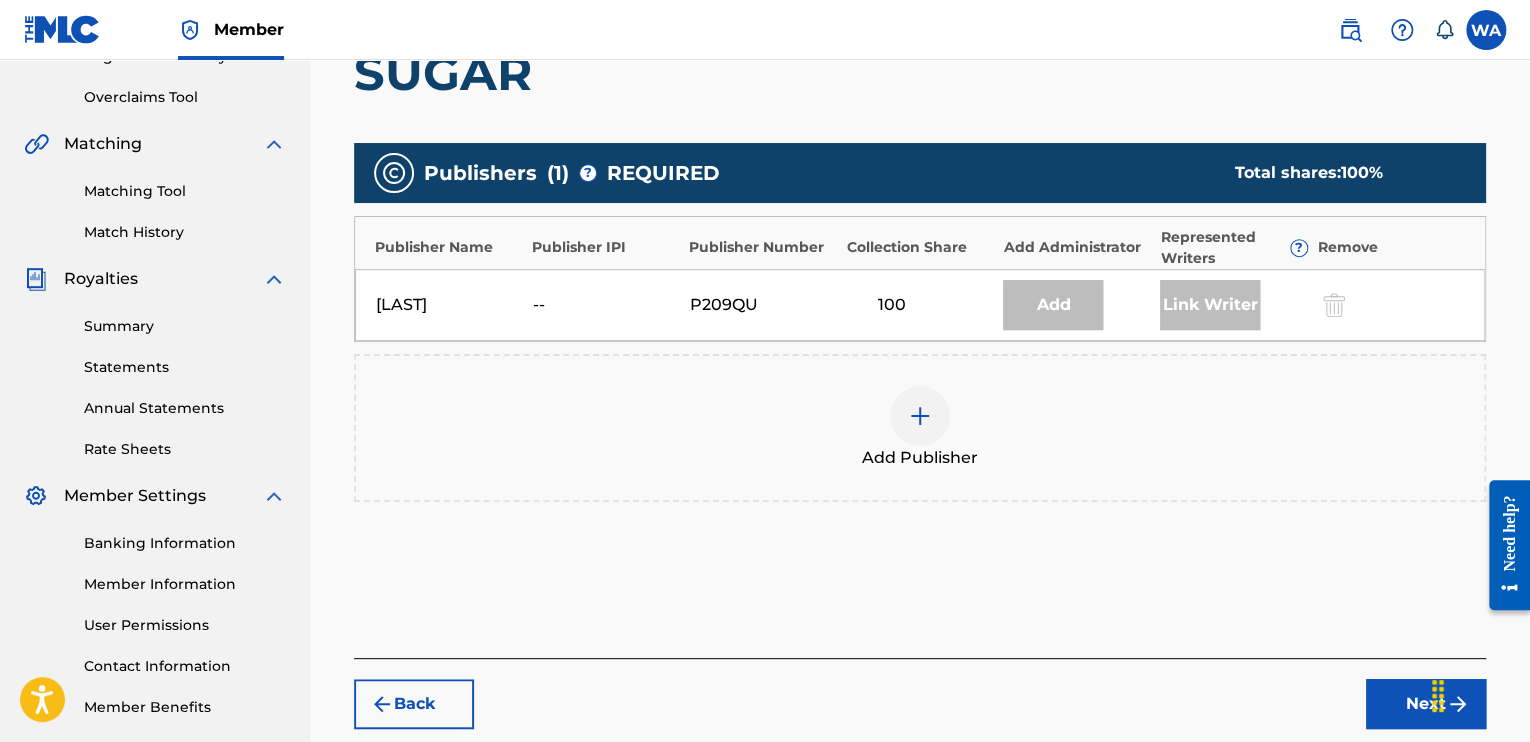 scroll, scrollTop: 0, scrollLeft: 0, axis: both 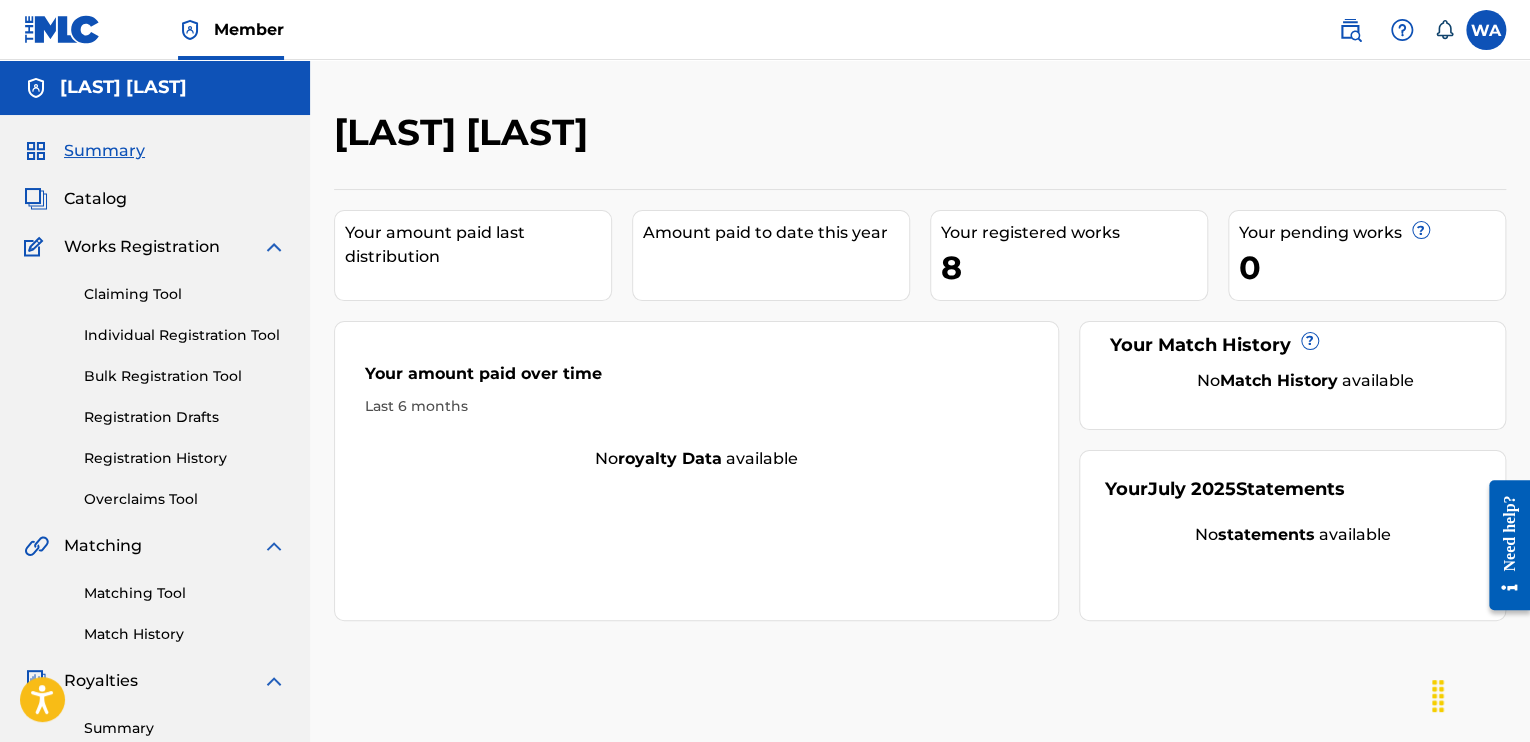click on "Claiming Tool" at bounding box center (185, 294) 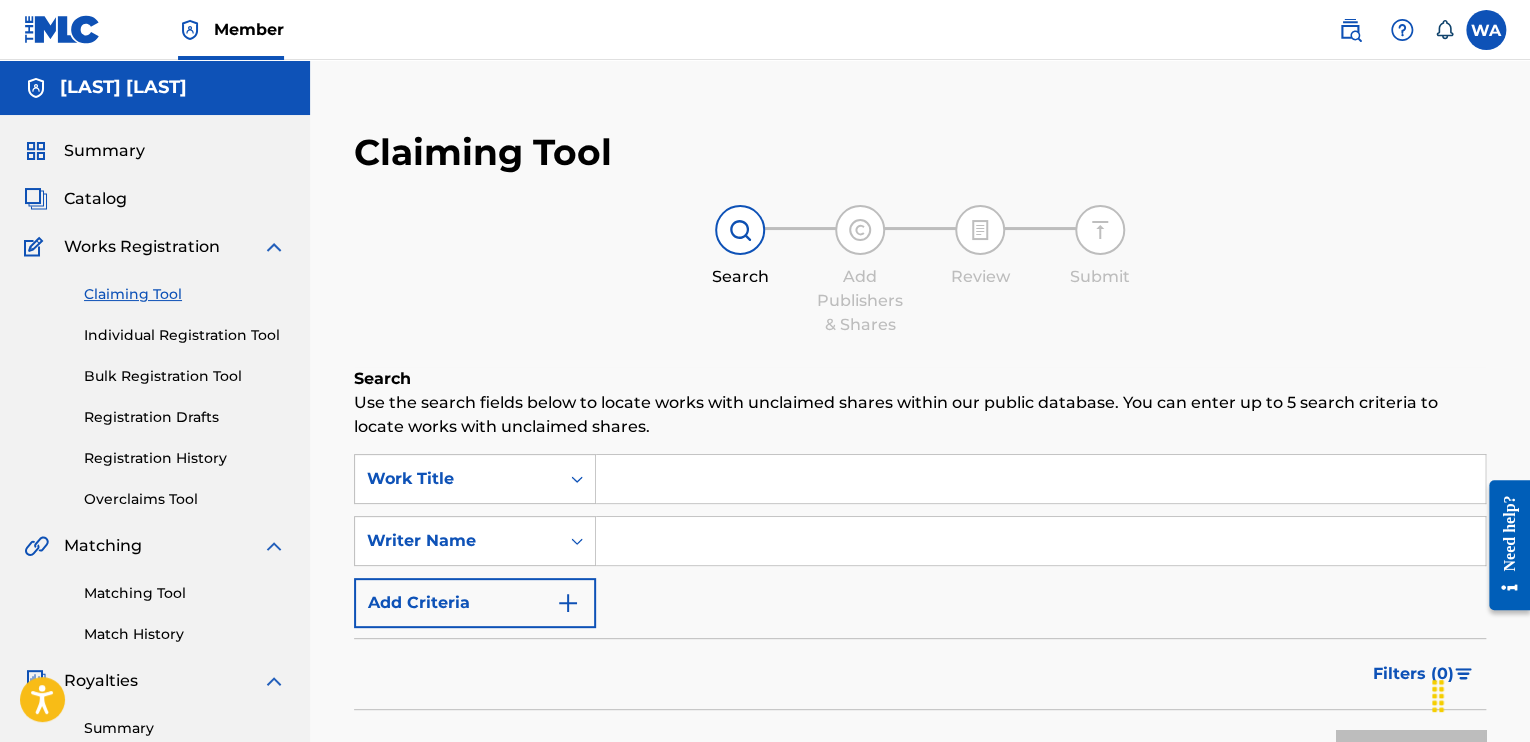 click at bounding box center [1040, 541] 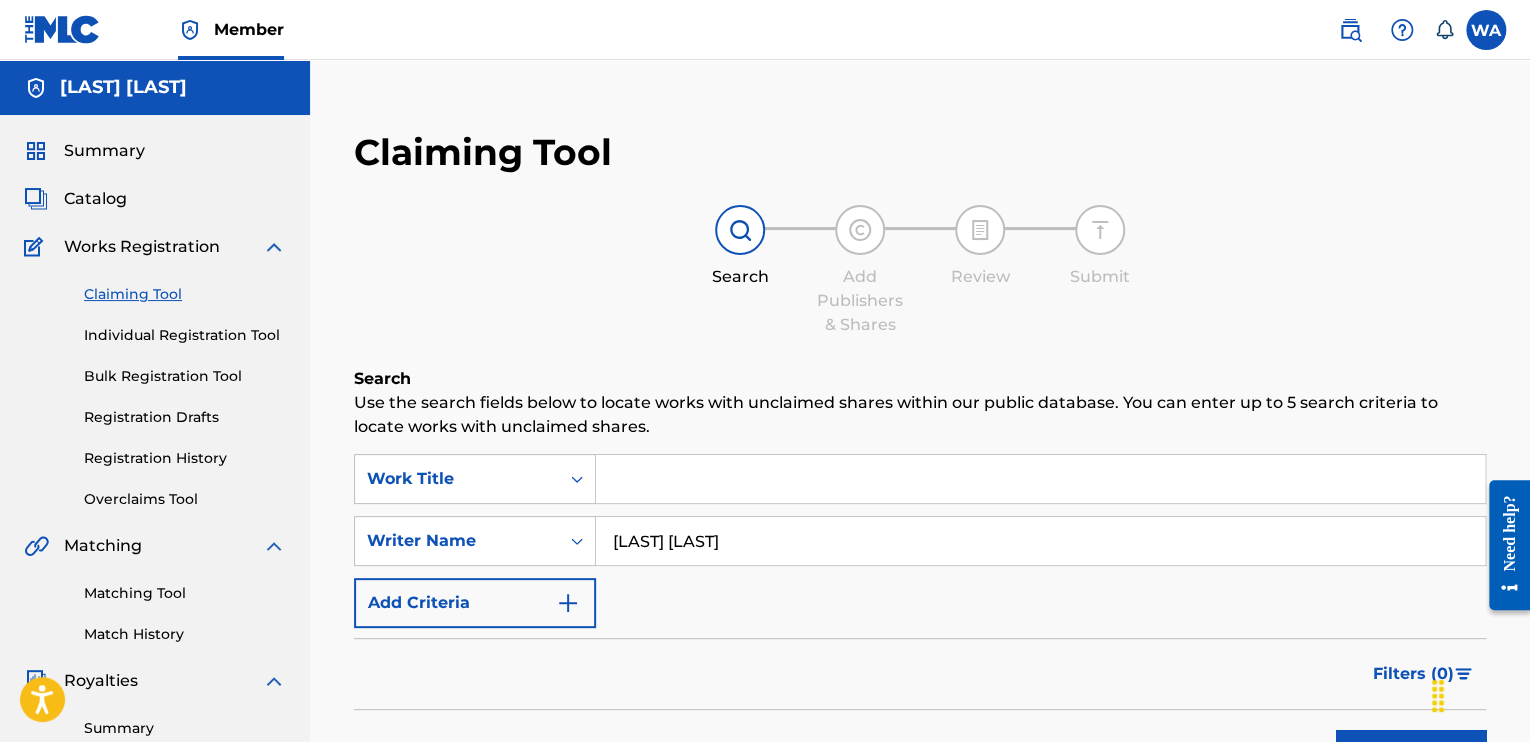 click on "Search" at bounding box center (1411, 755) 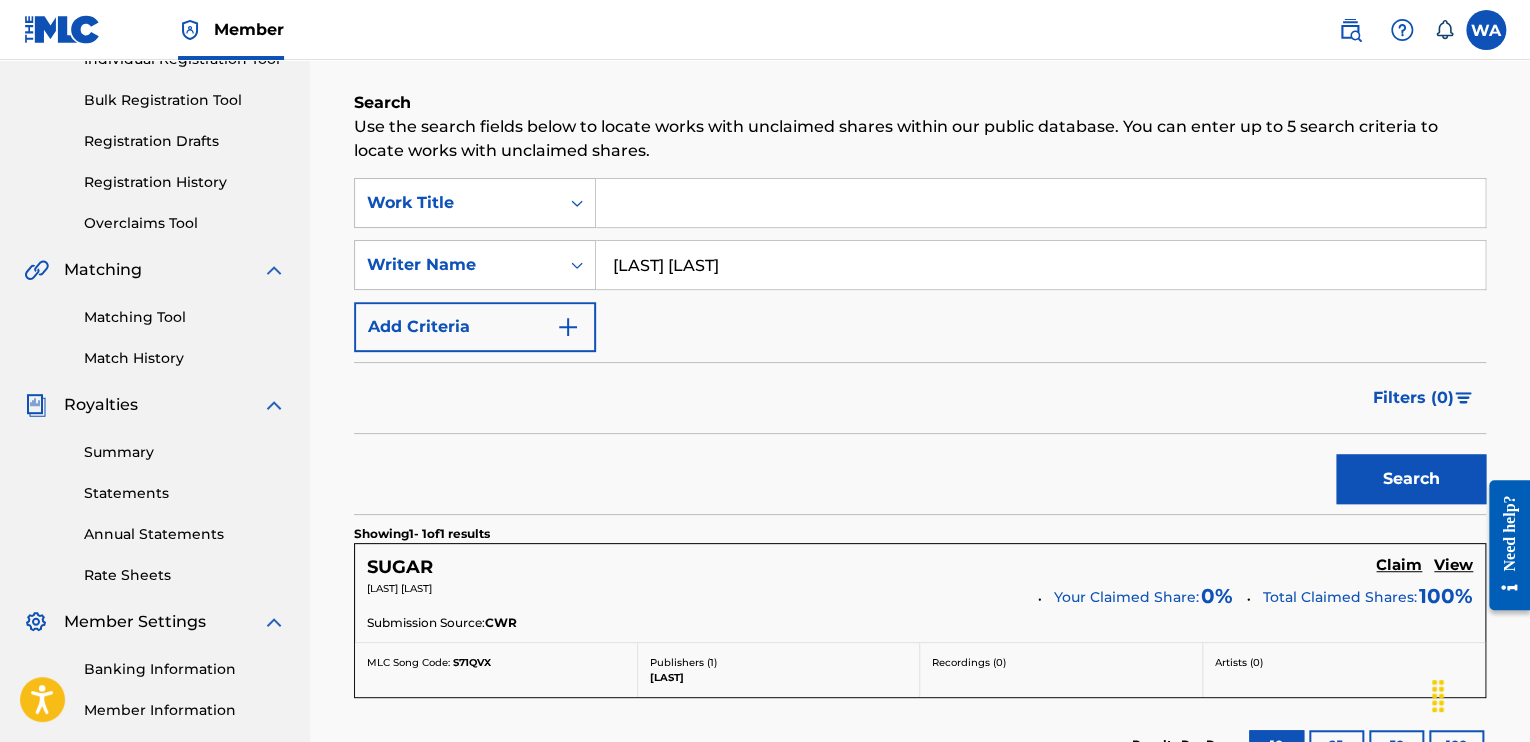 scroll, scrollTop: 303, scrollLeft: 0, axis: vertical 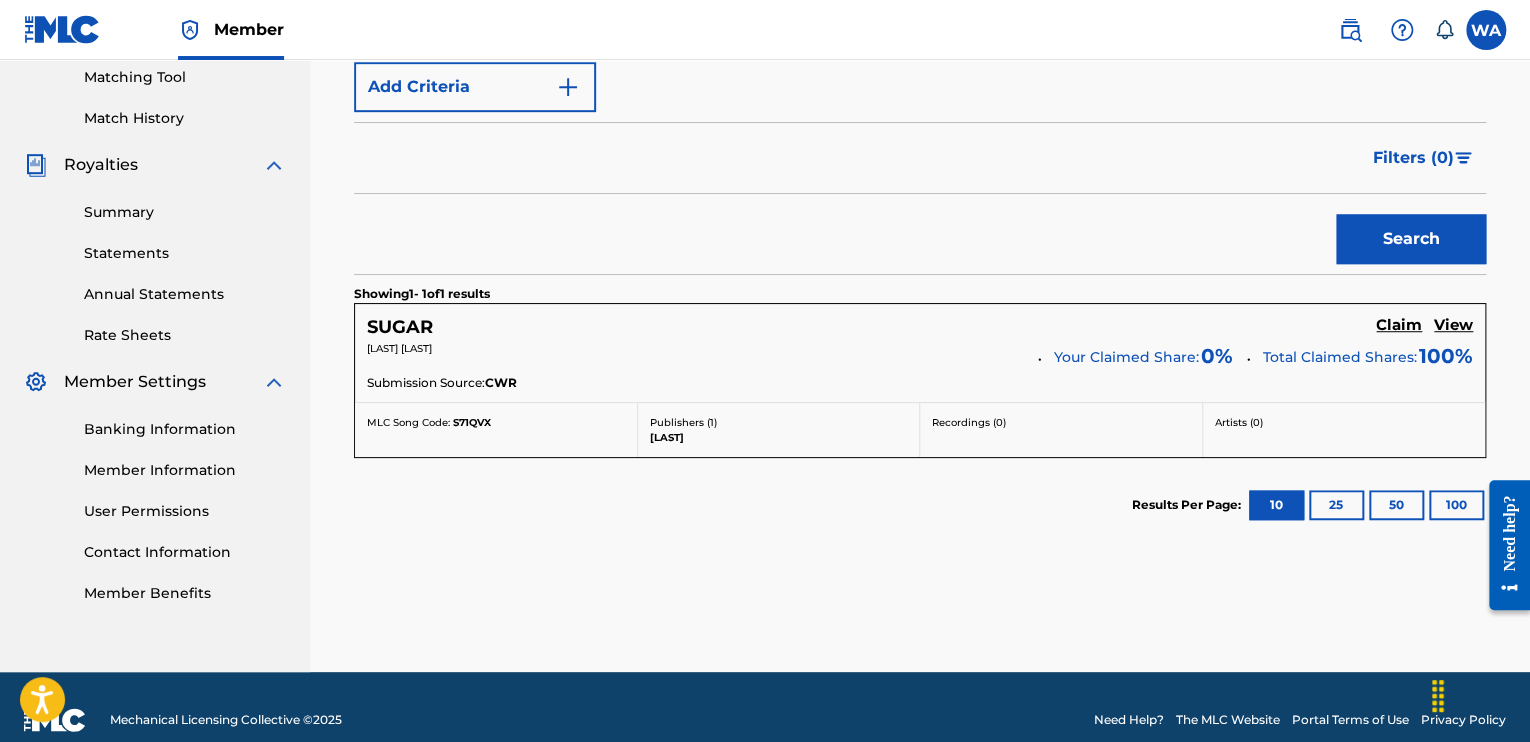 click on "25" at bounding box center (1336, 505) 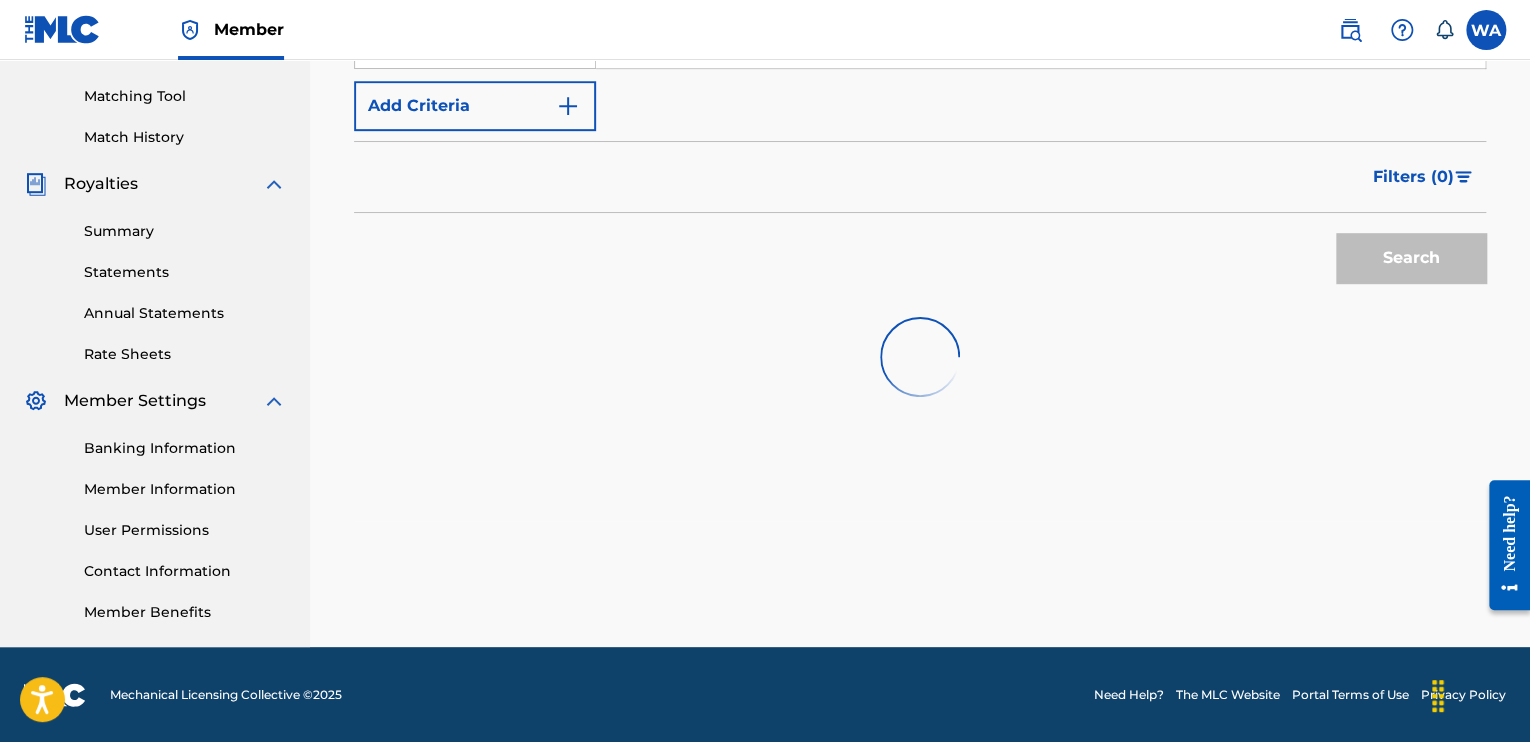 scroll, scrollTop: 516, scrollLeft: 0, axis: vertical 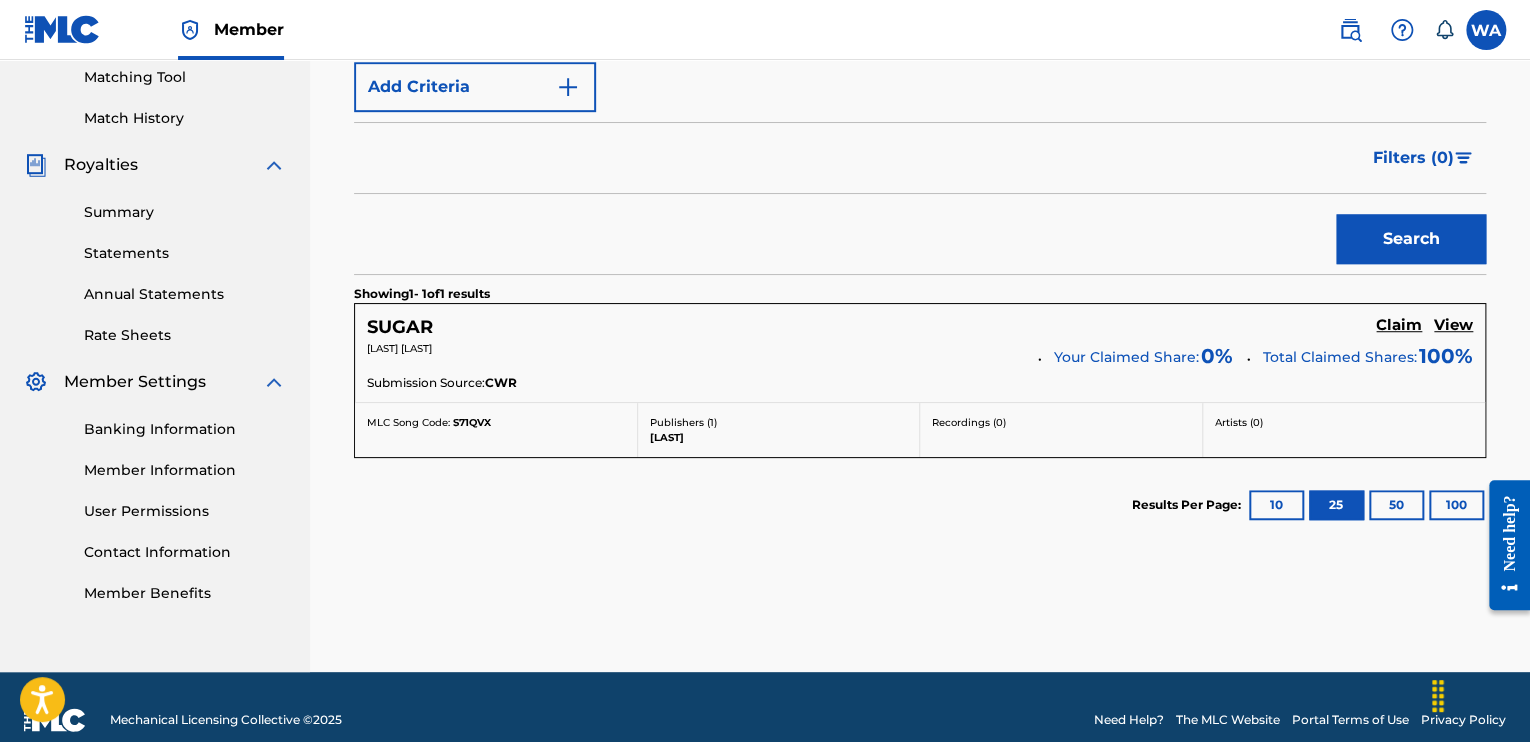 click on "50" at bounding box center [1396, 505] 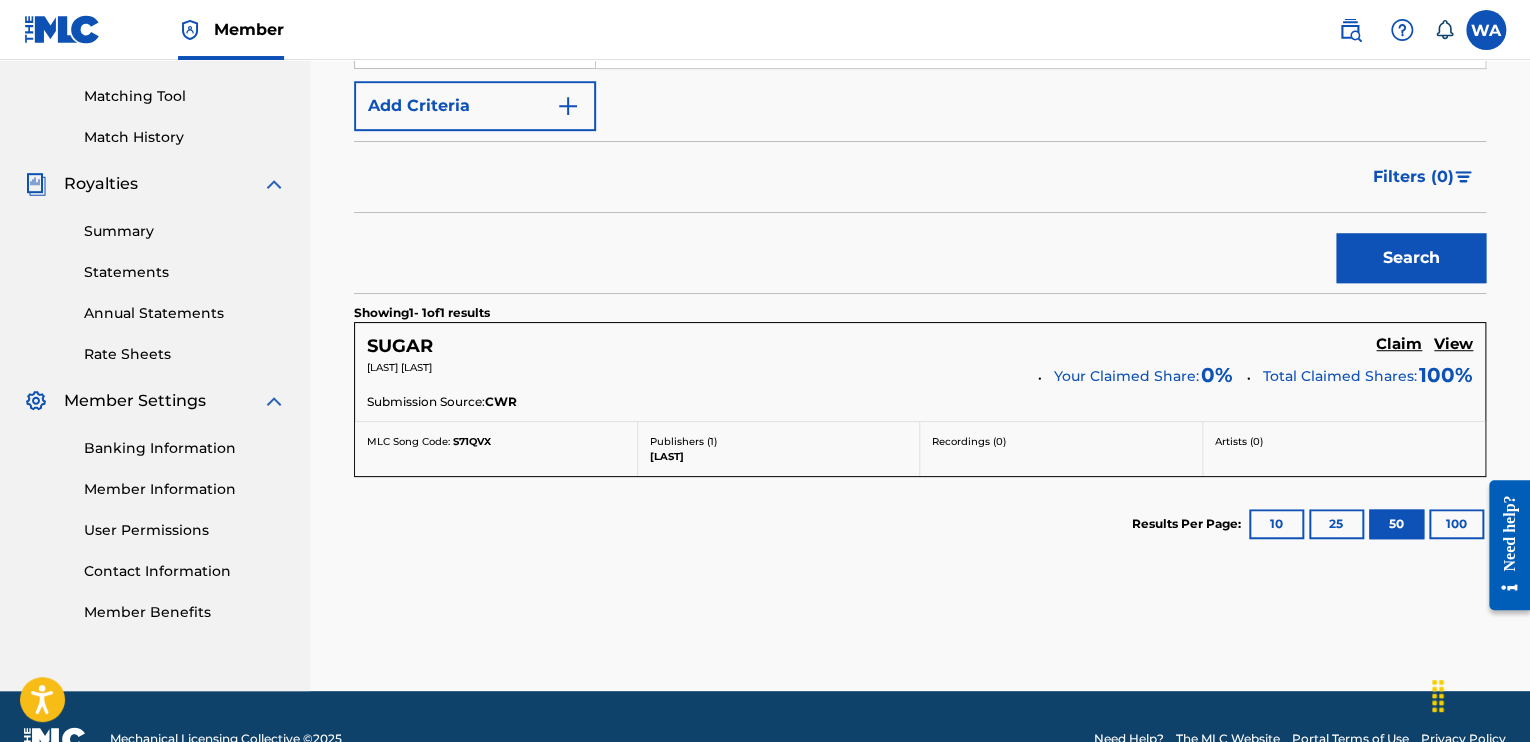 scroll, scrollTop: 516, scrollLeft: 0, axis: vertical 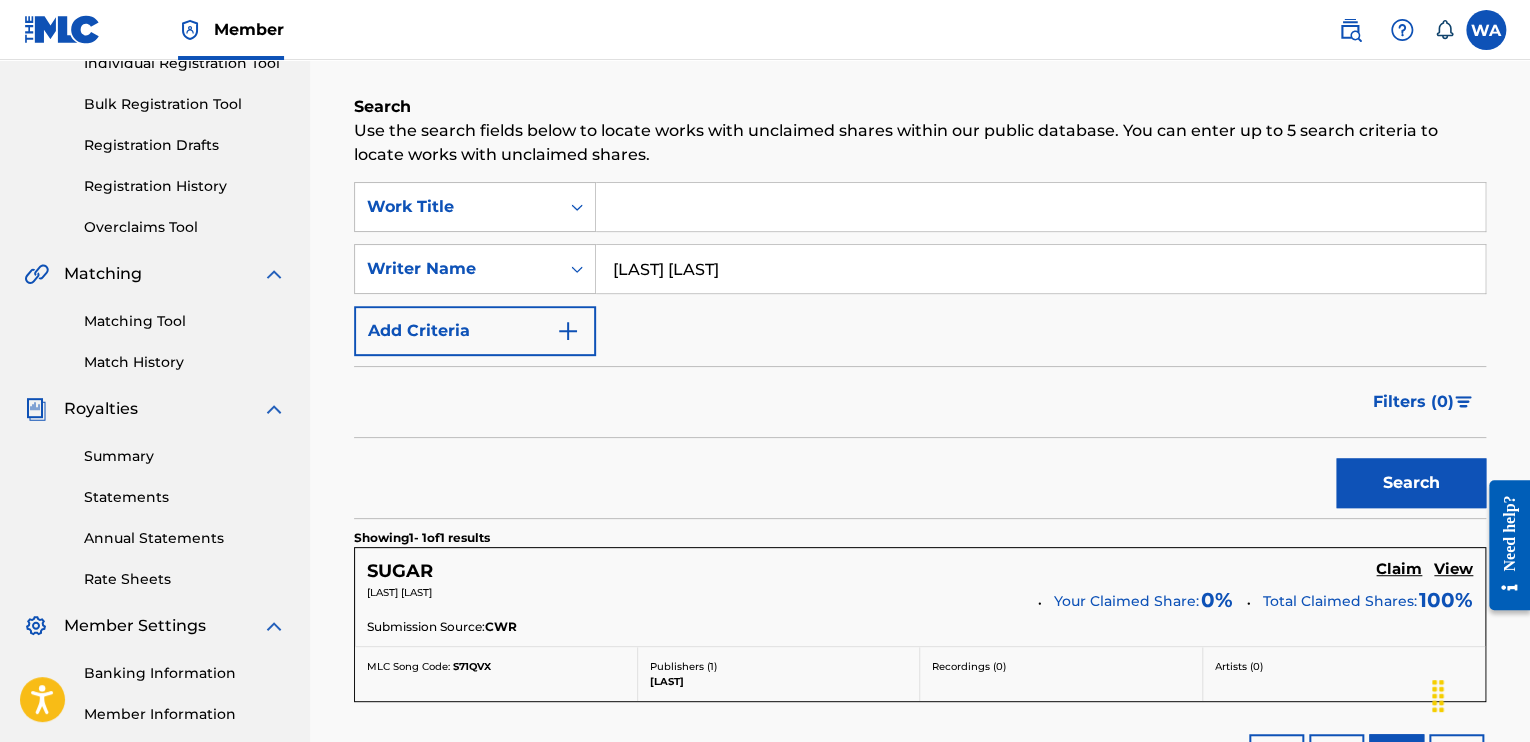 click on "Search" at bounding box center (1411, 483) 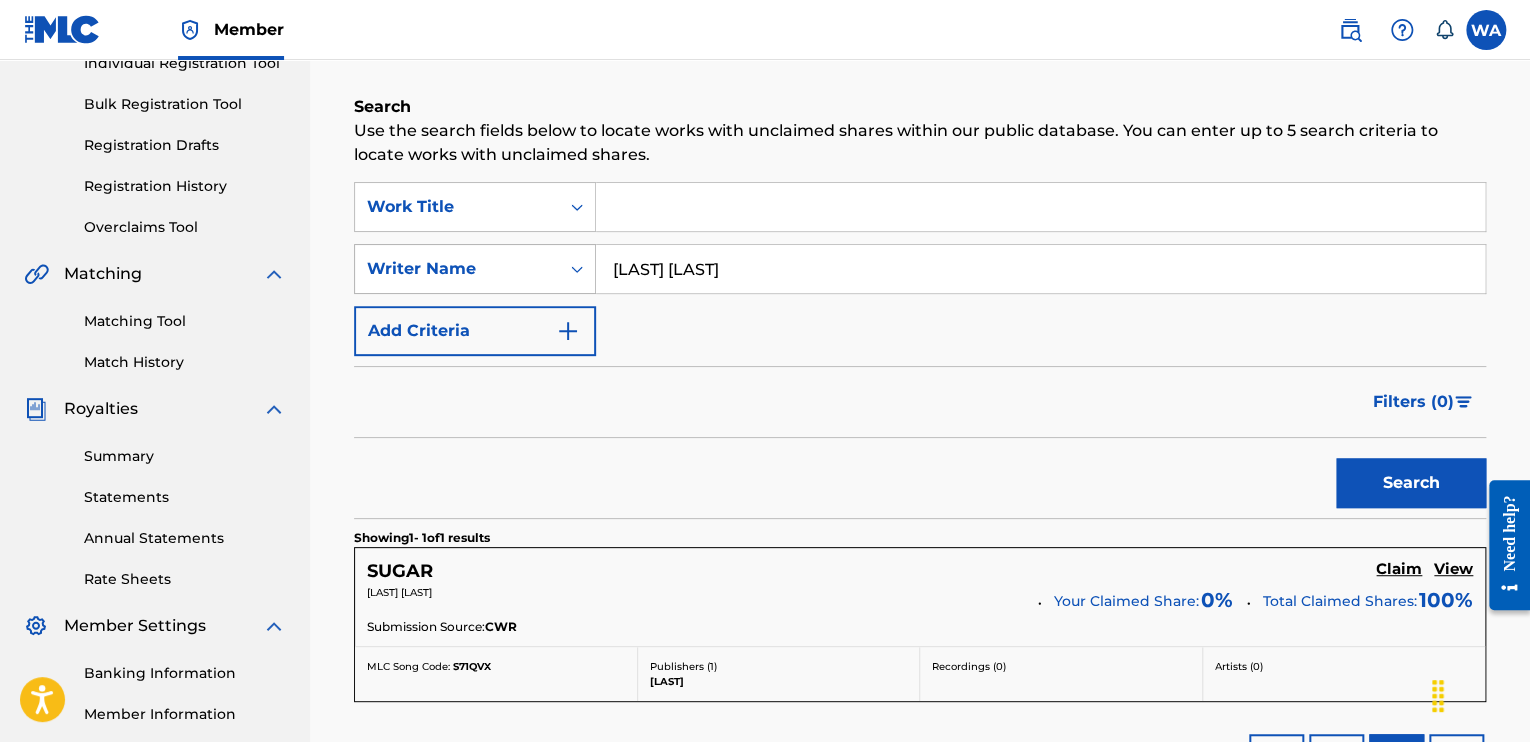 click 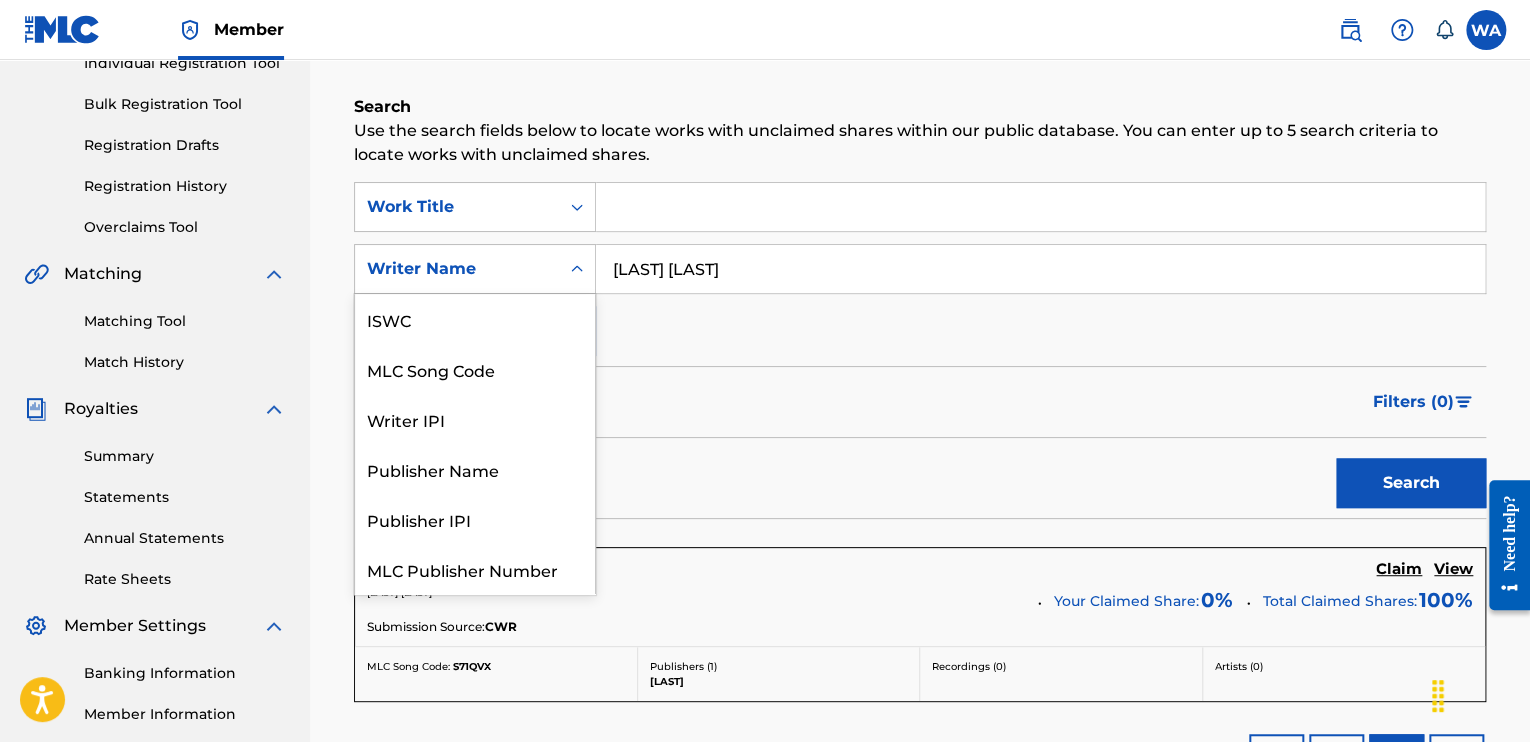 scroll, scrollTop: 50, scrollLeft: 0, axis: vertical 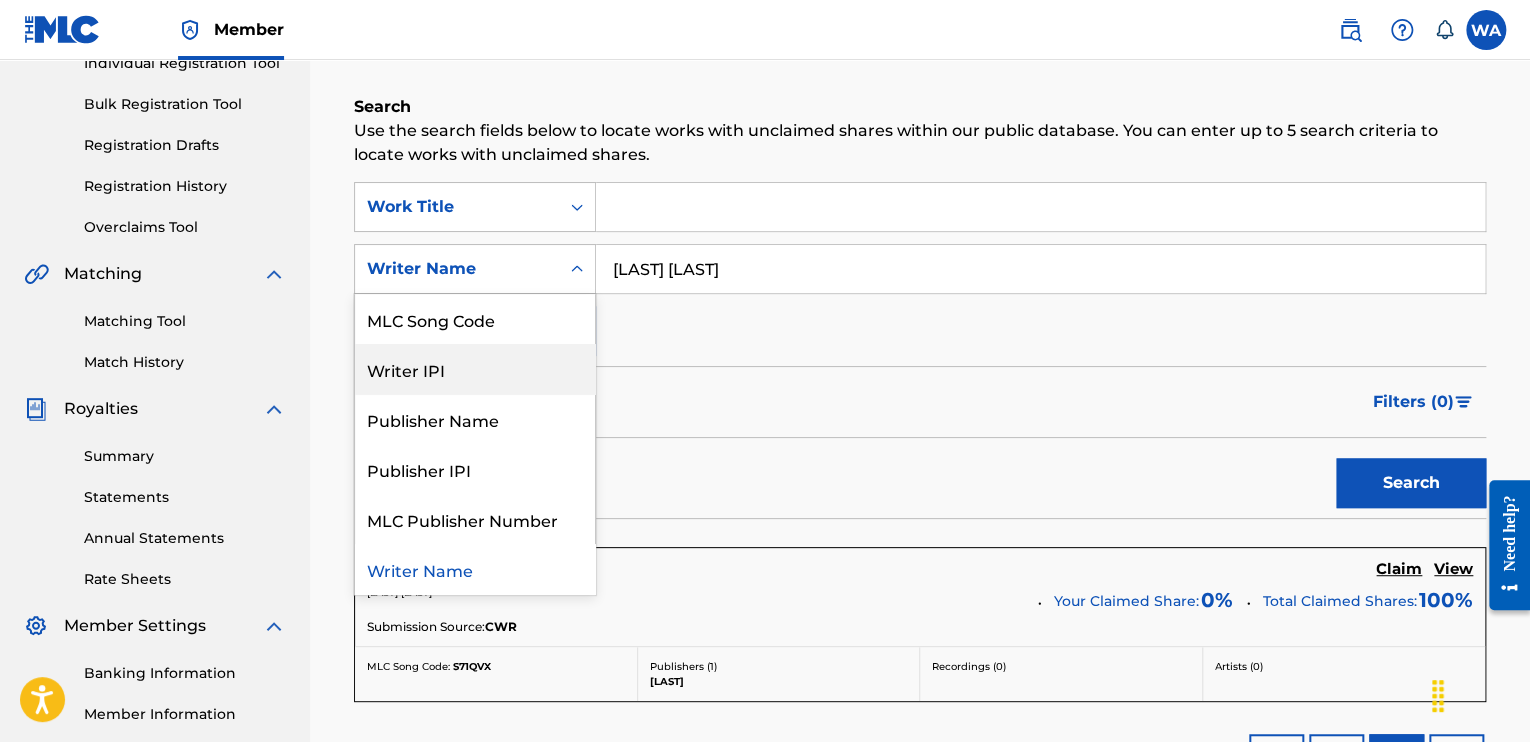 click on "Writer IPI" at bounding box center (475, 369) 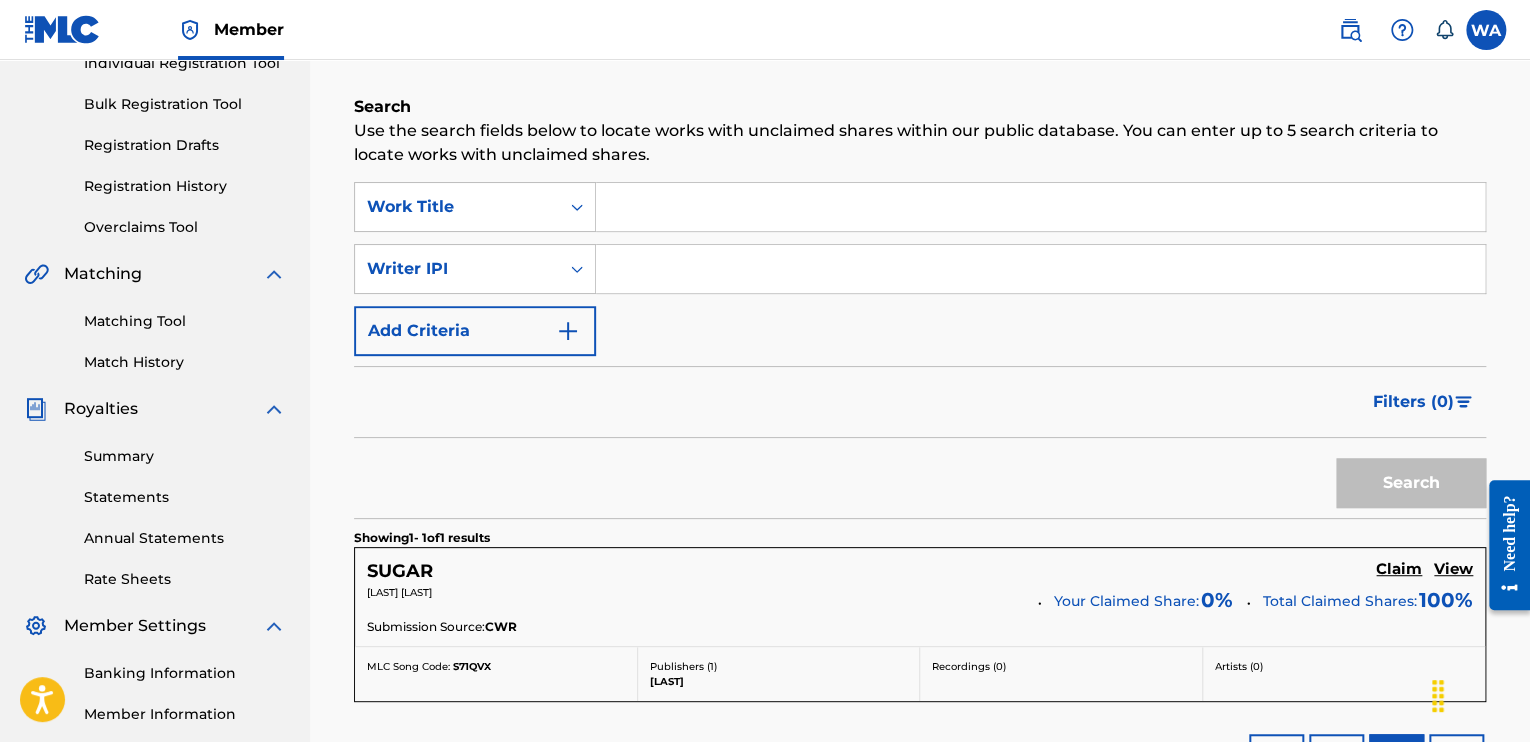 click at bounding box center [1040, 269] 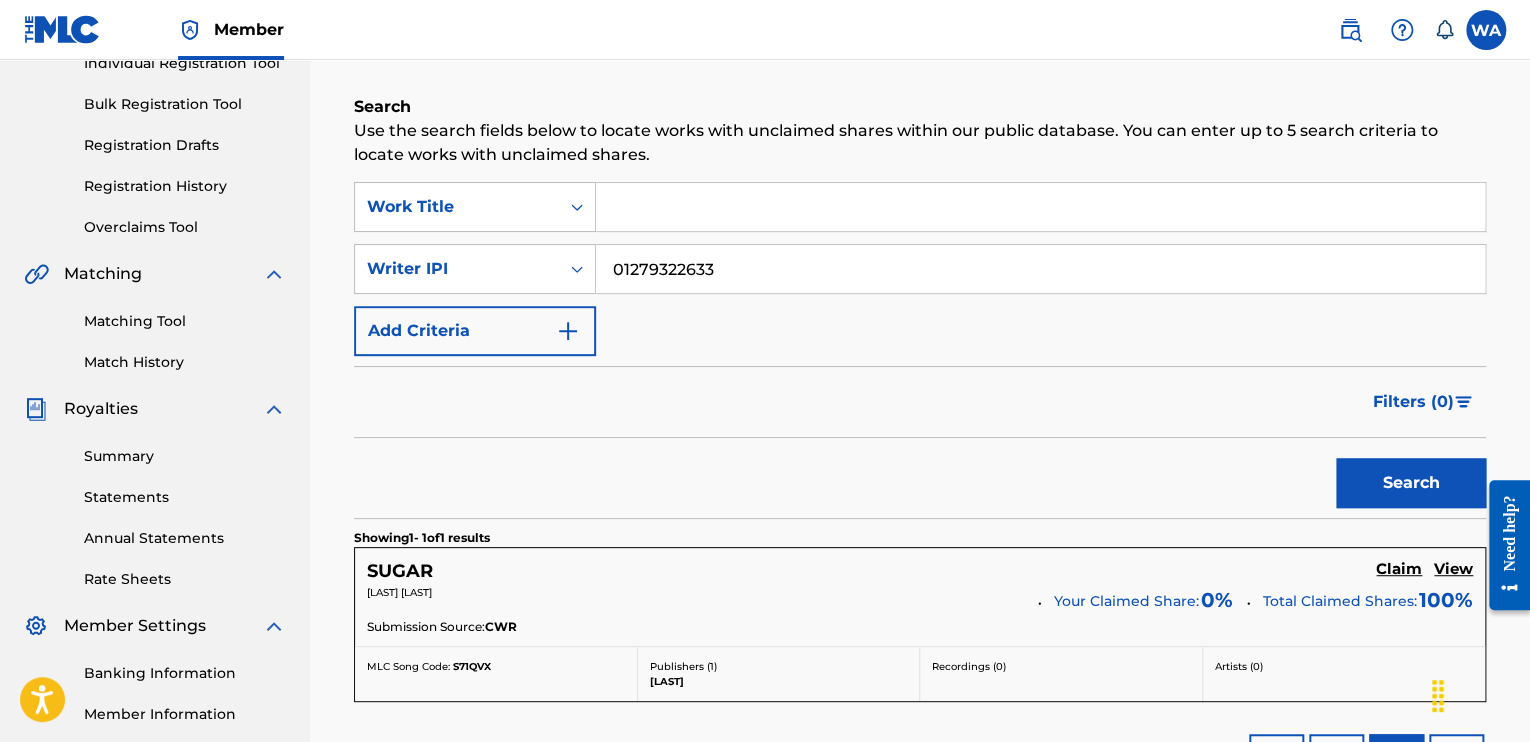 type on "01279322633" 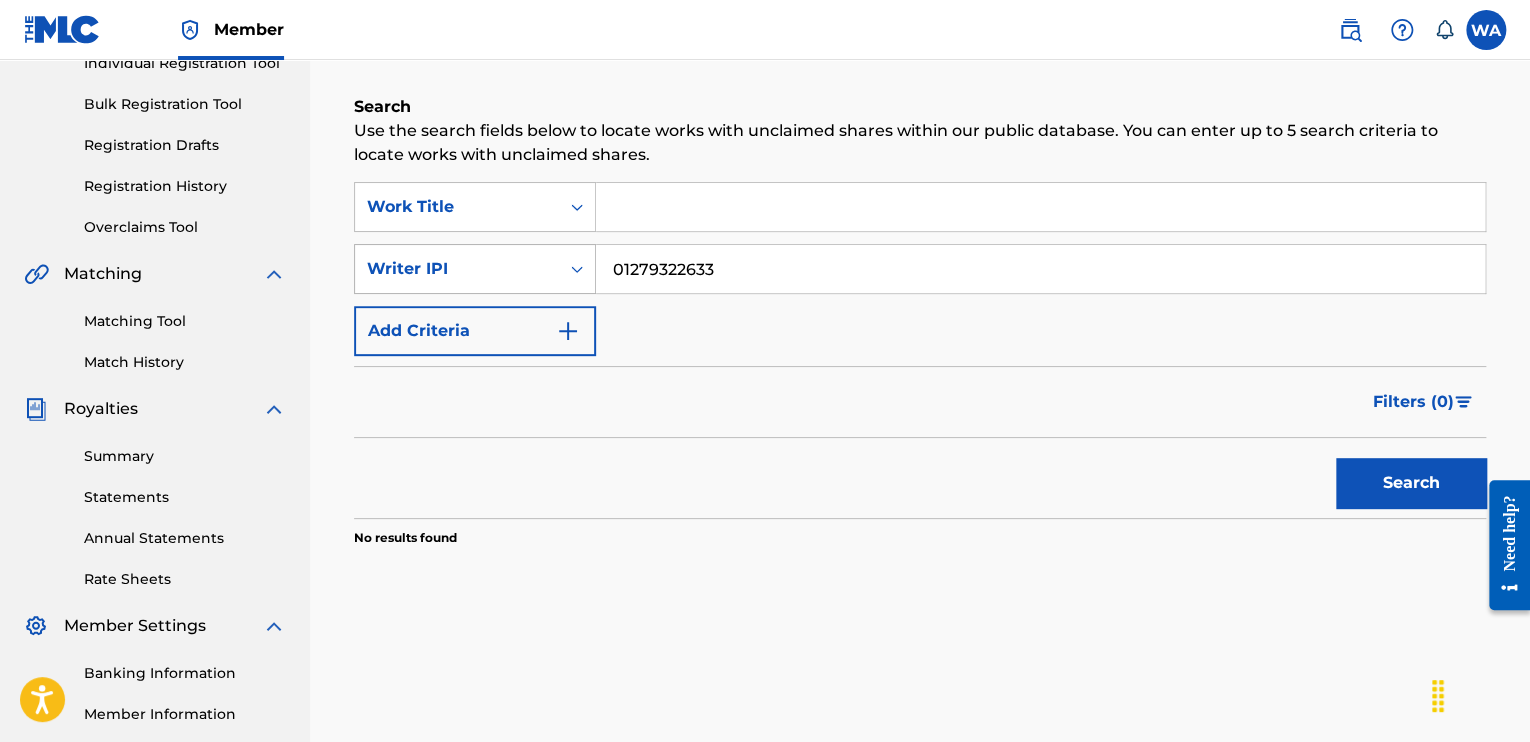 click on "Writer IPI" at bounding box center (457, 269) 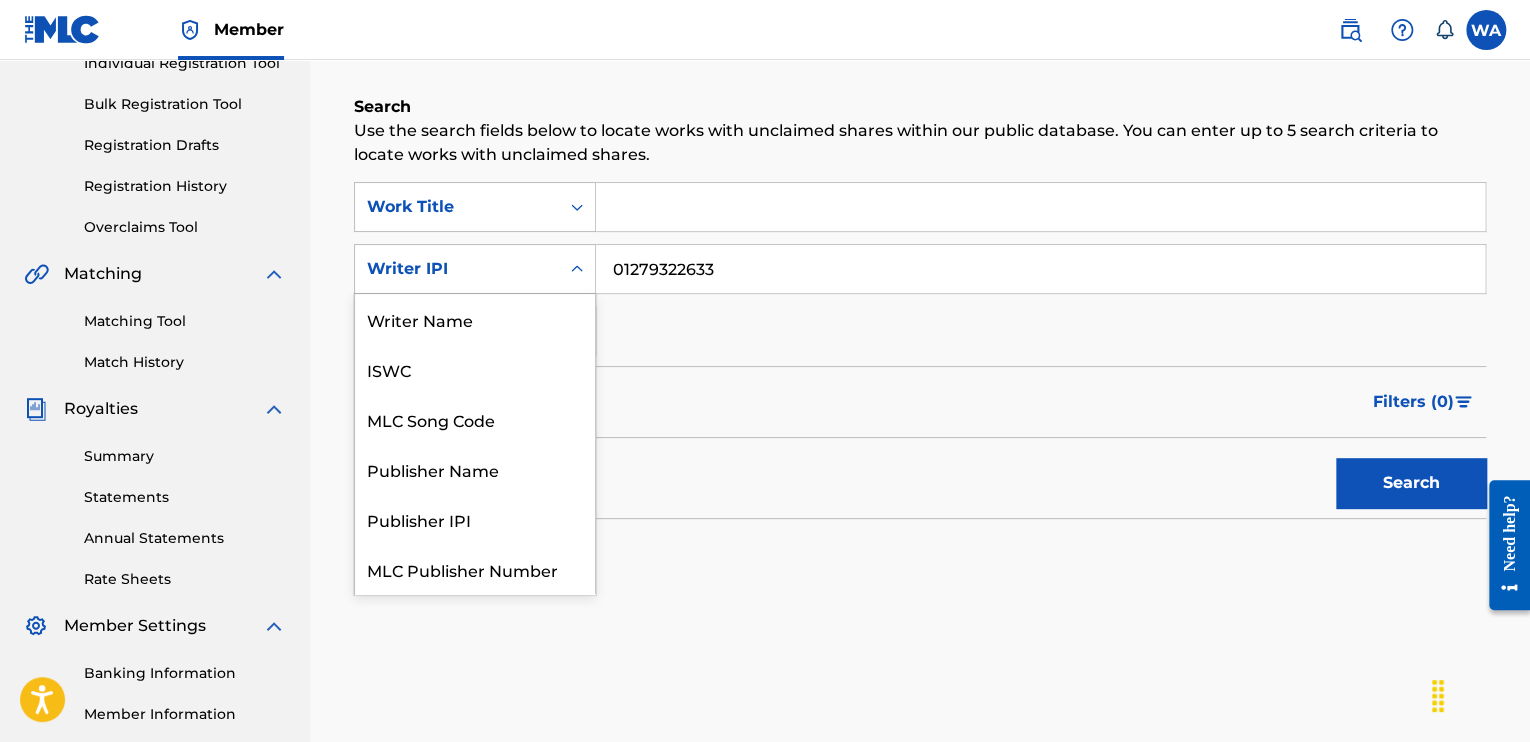 scroll, scrollTop: 50, scrollLeft: 0, axis: vertical 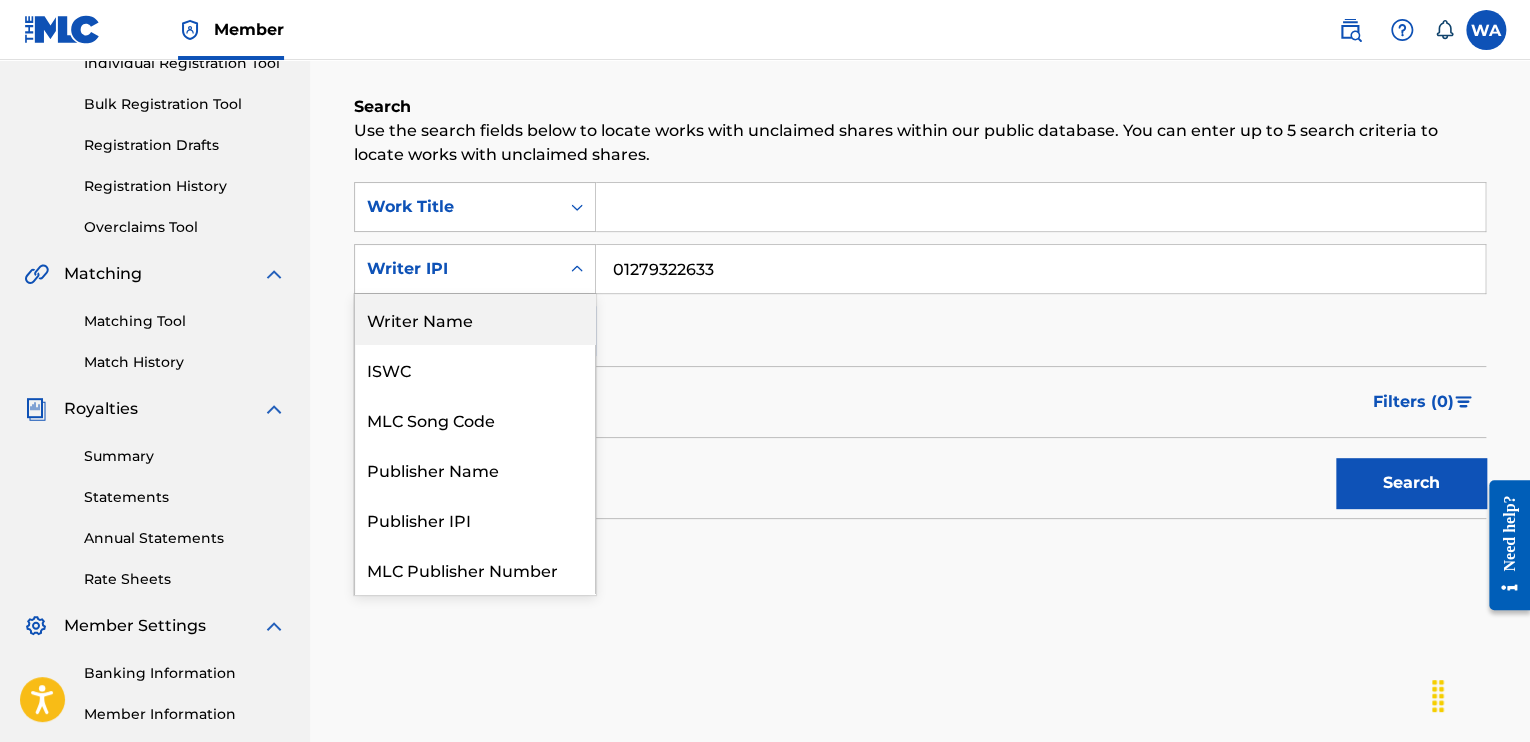 click on "Writer Name" at bounding box center (475, 319) 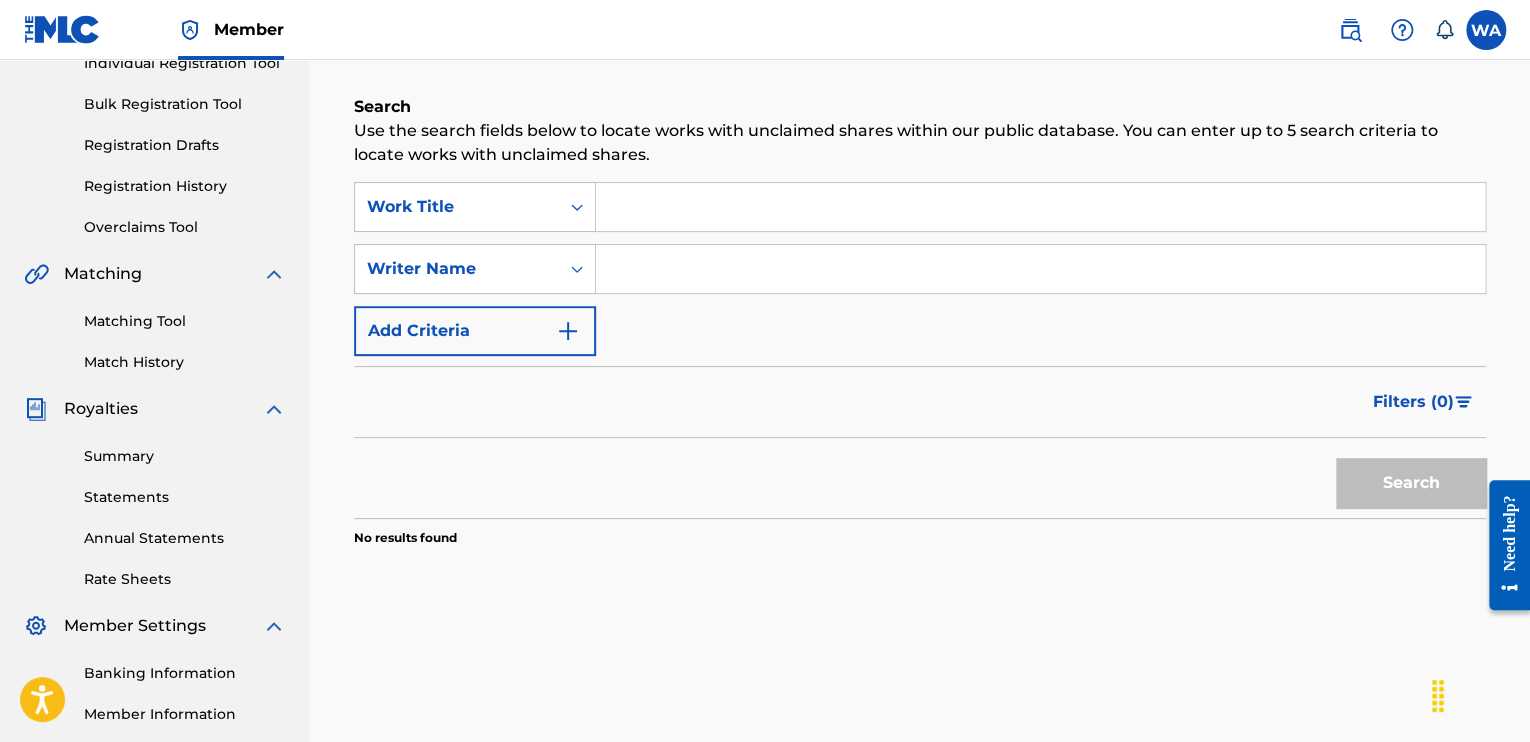 click at bounding box center (1040, 269) 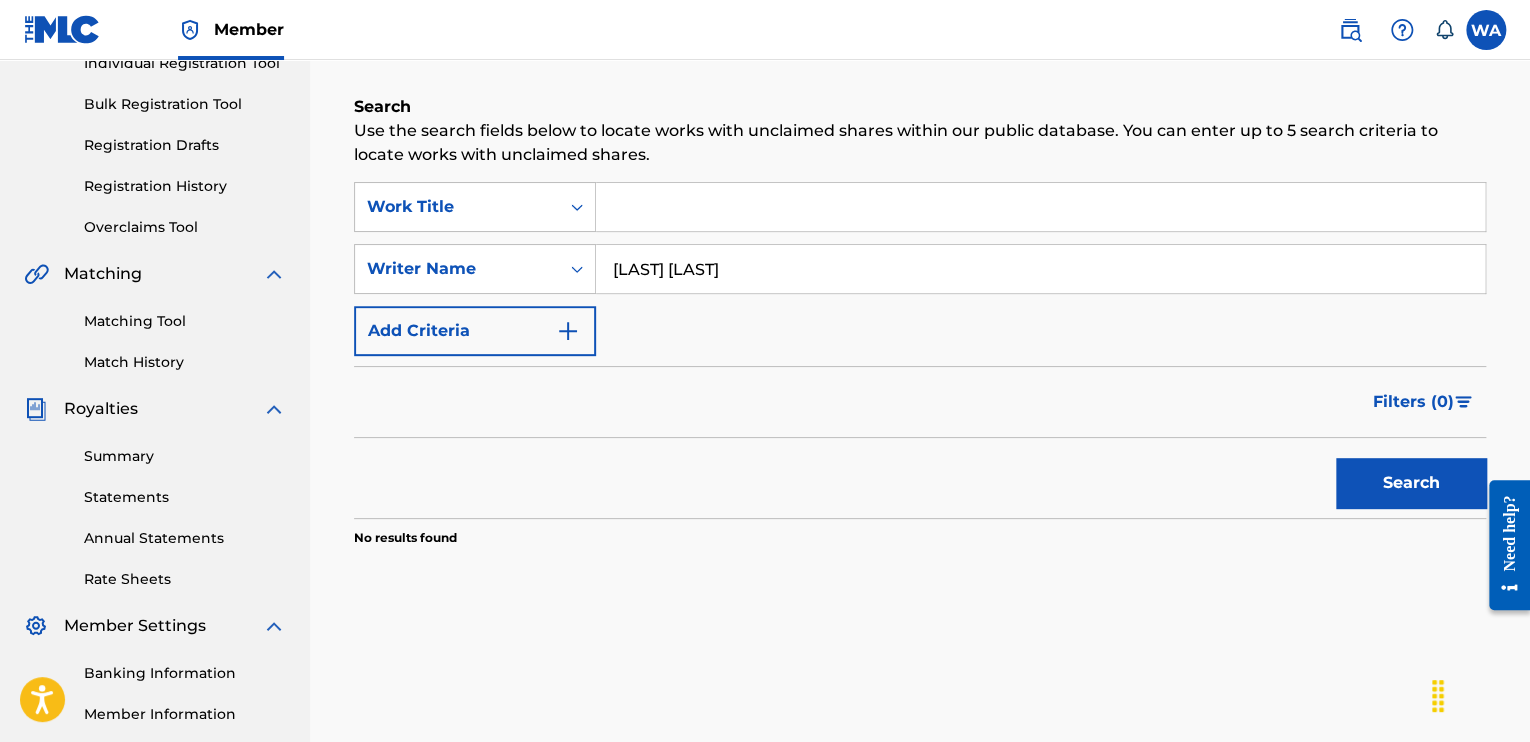 click on "Search" at bounding box center [1411, 483] 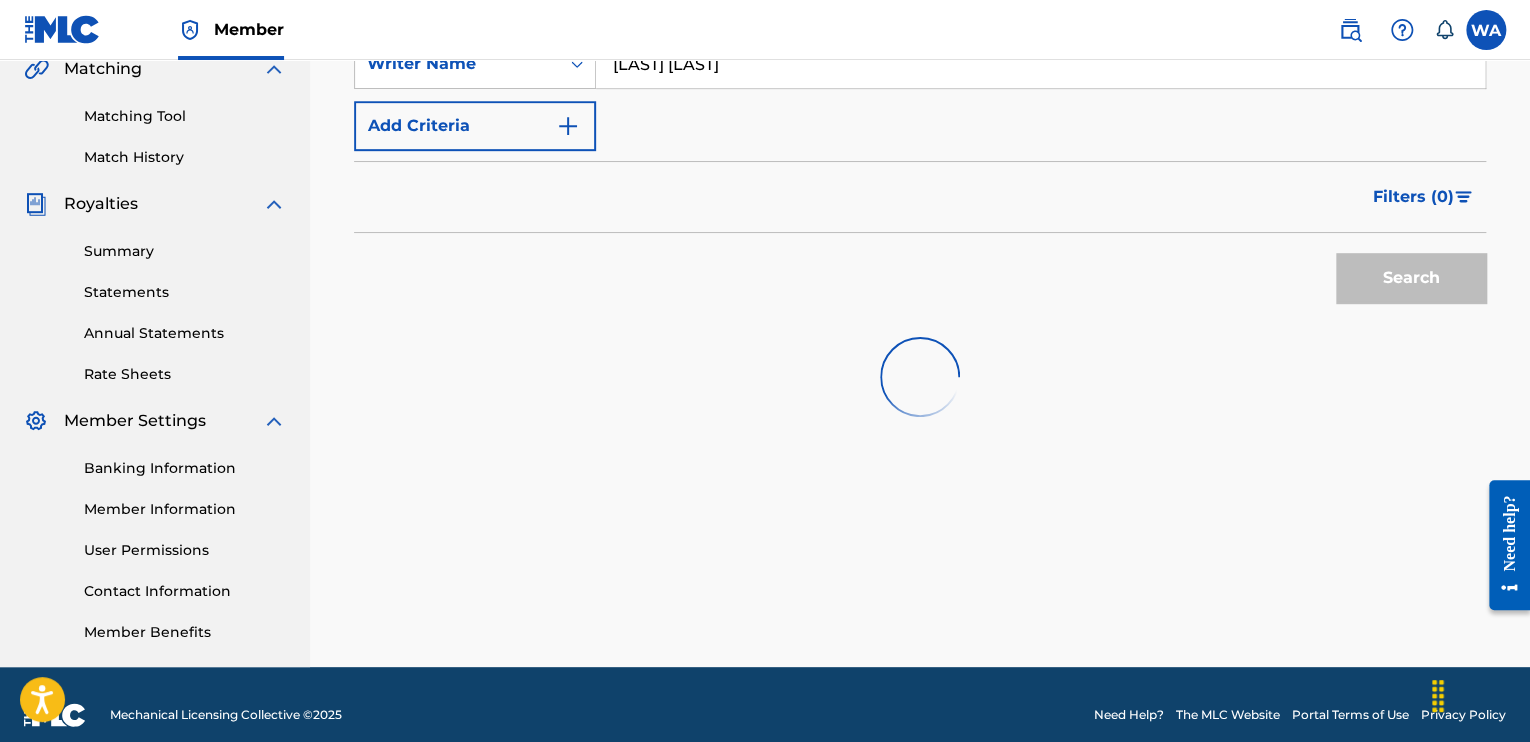 scroll, scrollTop: 484, scrollLeft: 0, axis: vertical 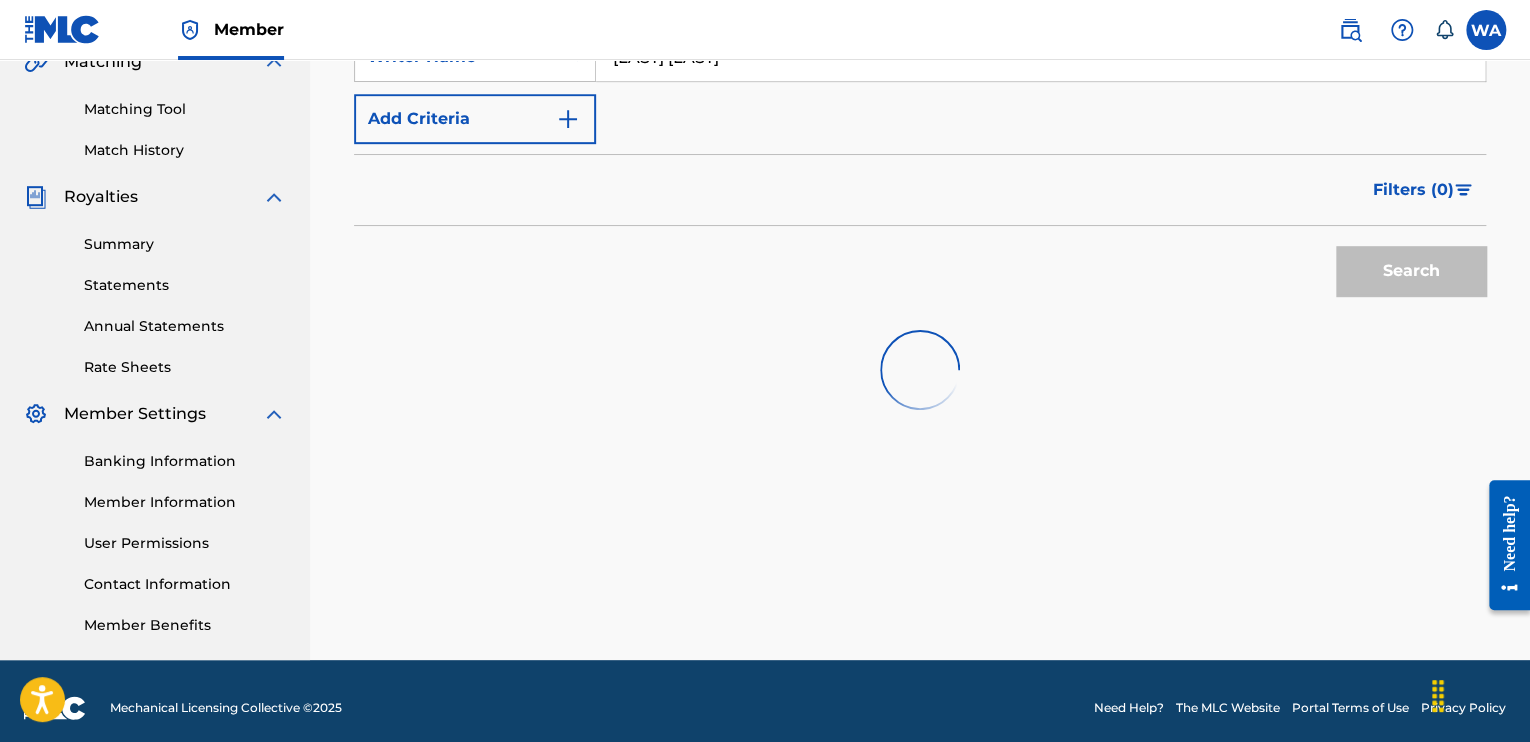 click on "Matching Tool" at bounding box center (185, 109) 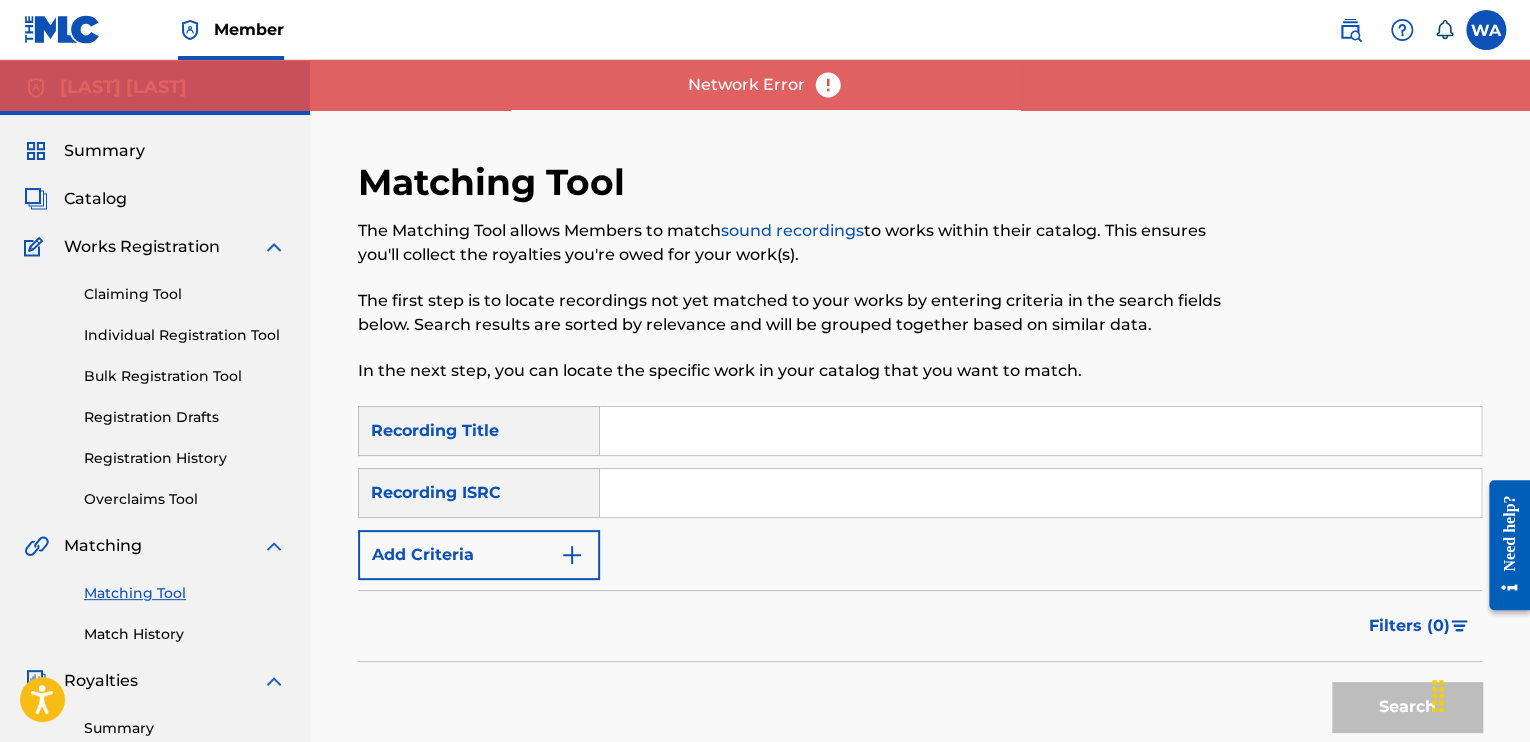 click on "Claiming Tool" at bounding box center [185, 294] 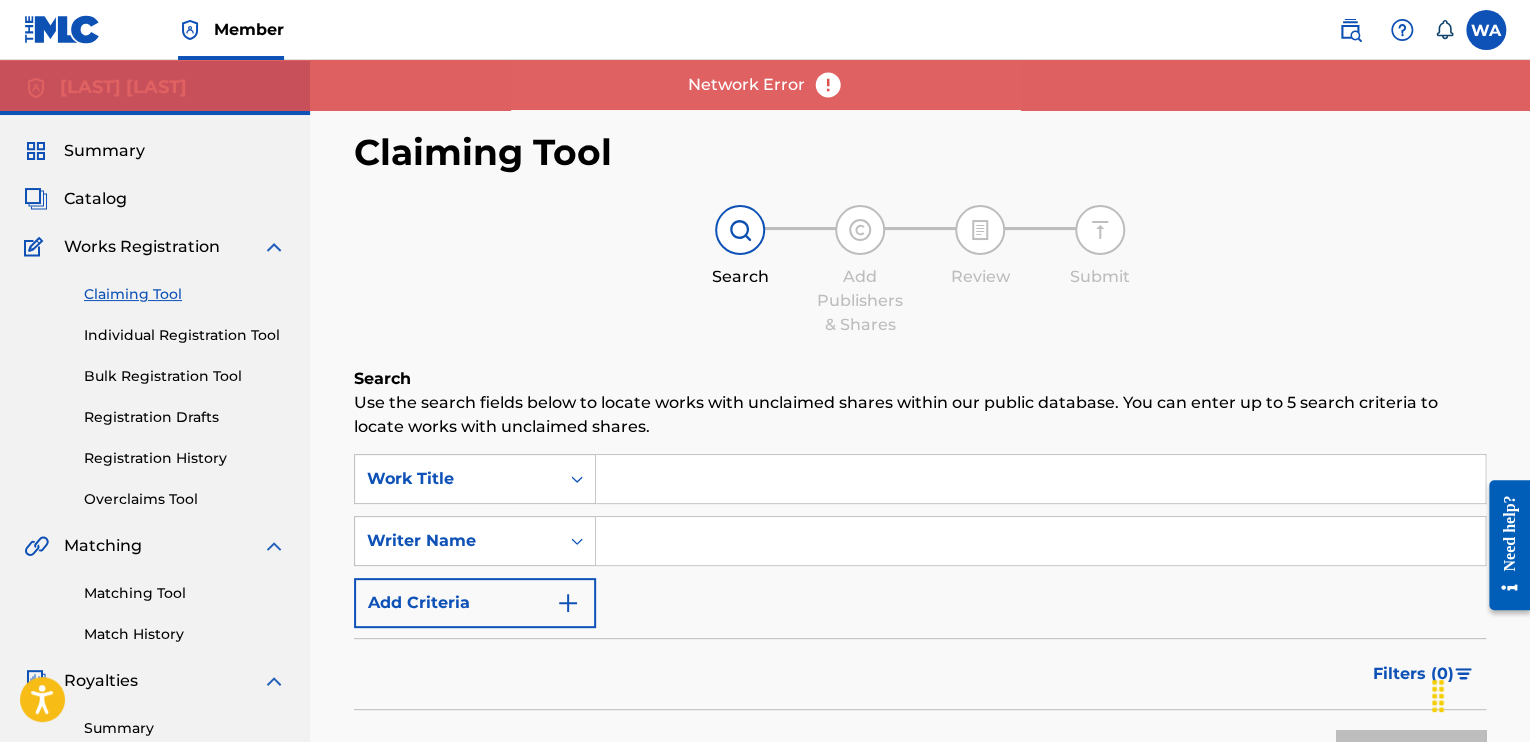 click at bounding box center (1040, 541) 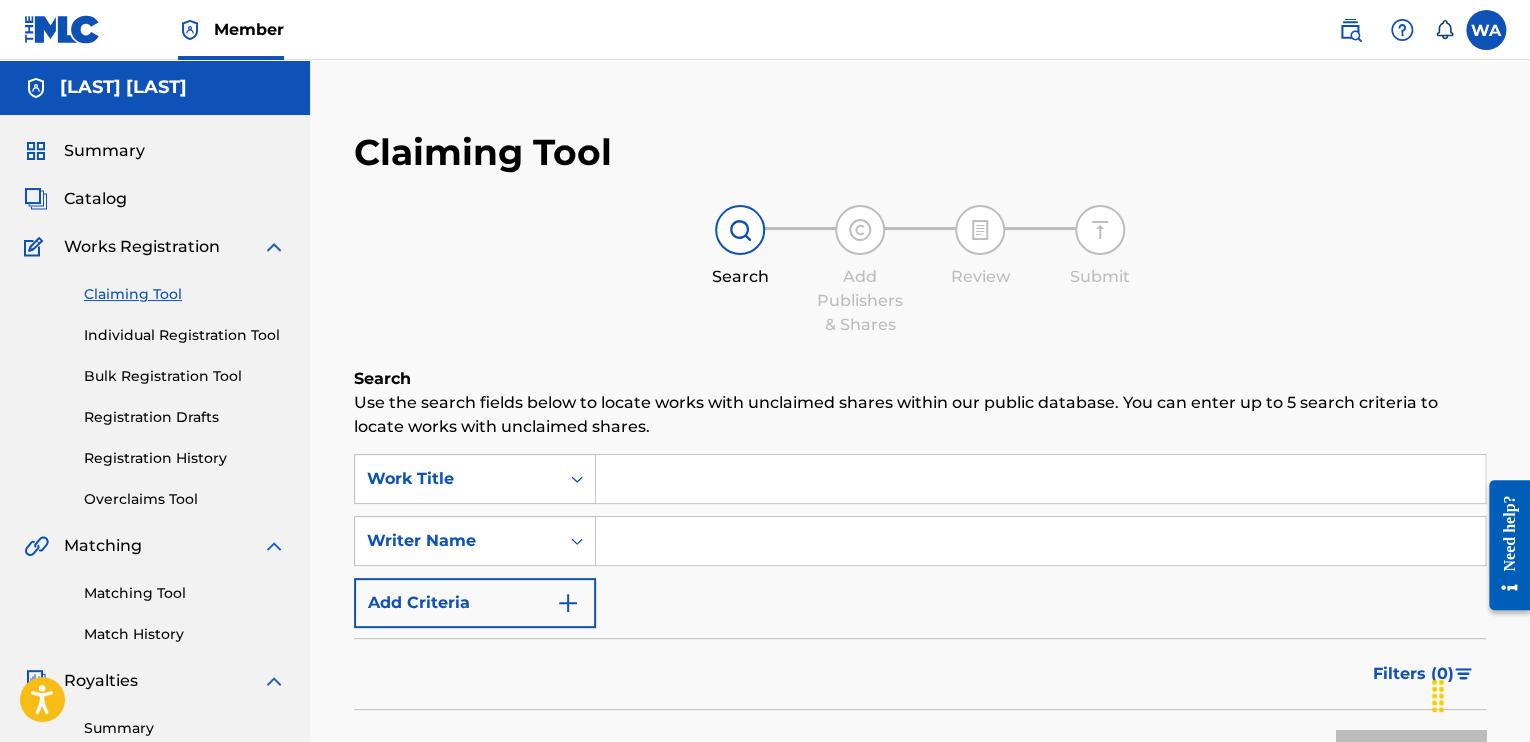 type on "WINSLEY ADELE" 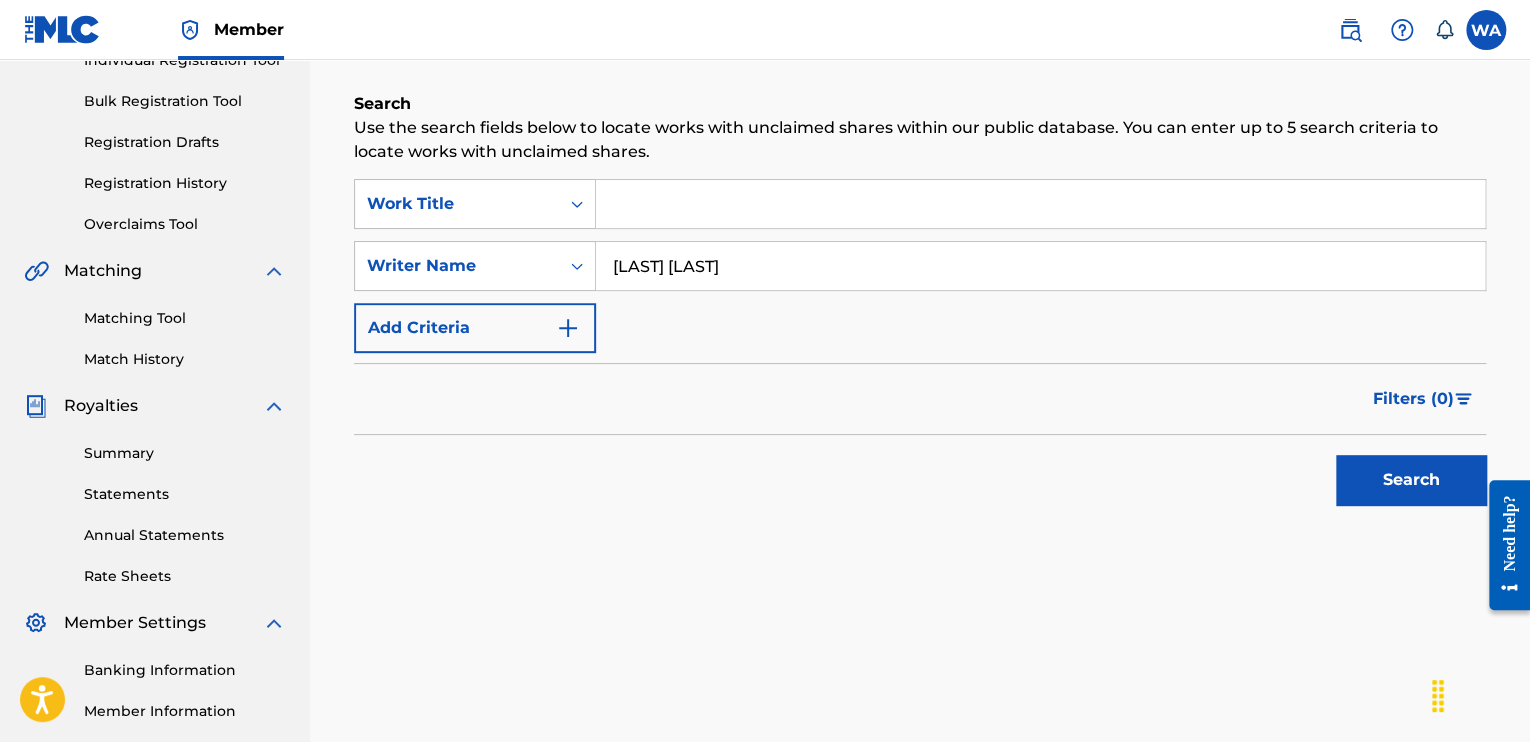 scroll, scrollTop: 280, scrollLeft: 0, axis: vertical 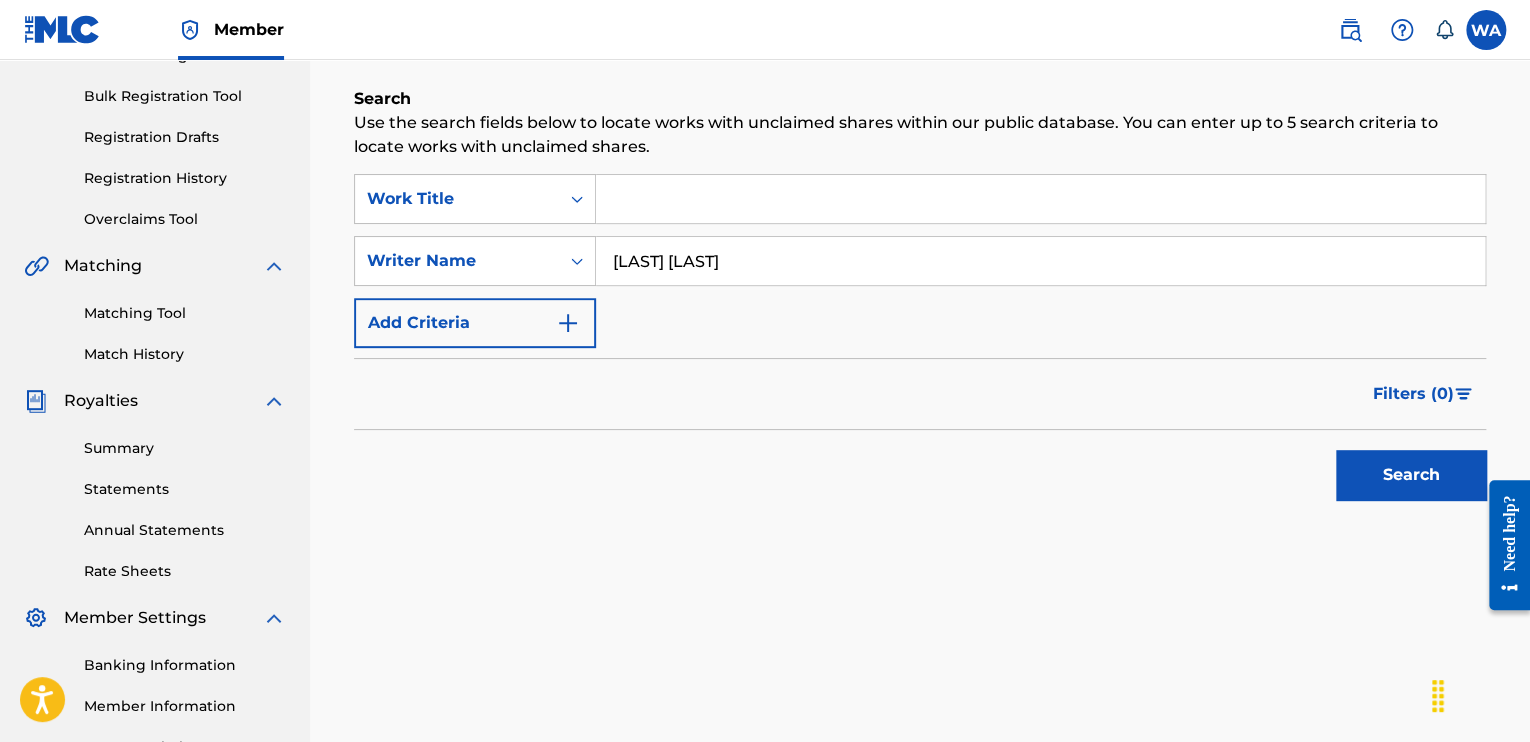 click on "Search" at bounding box center (1411, 475) 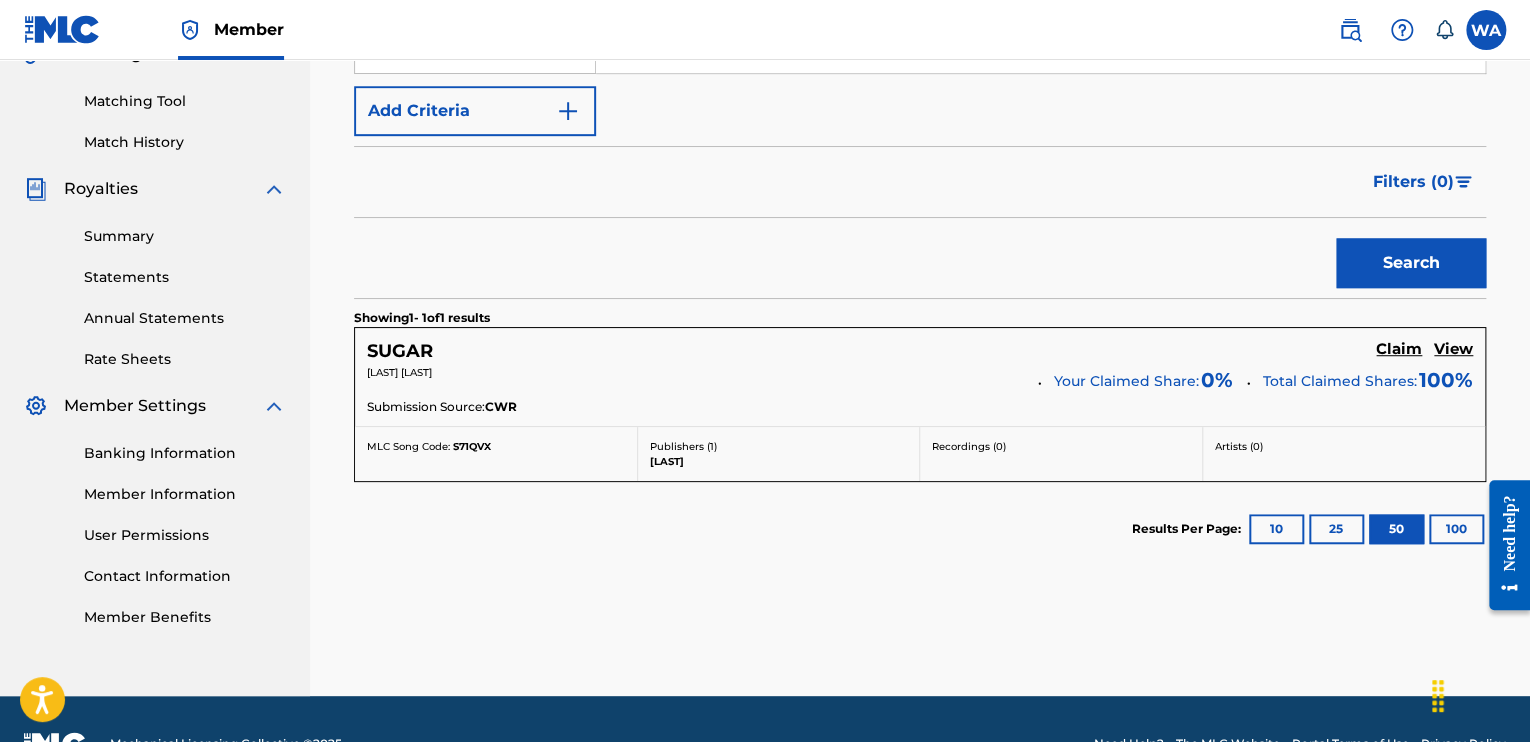 scroll, scrollTop: 498, scrollLeft: 0, axis: vertical 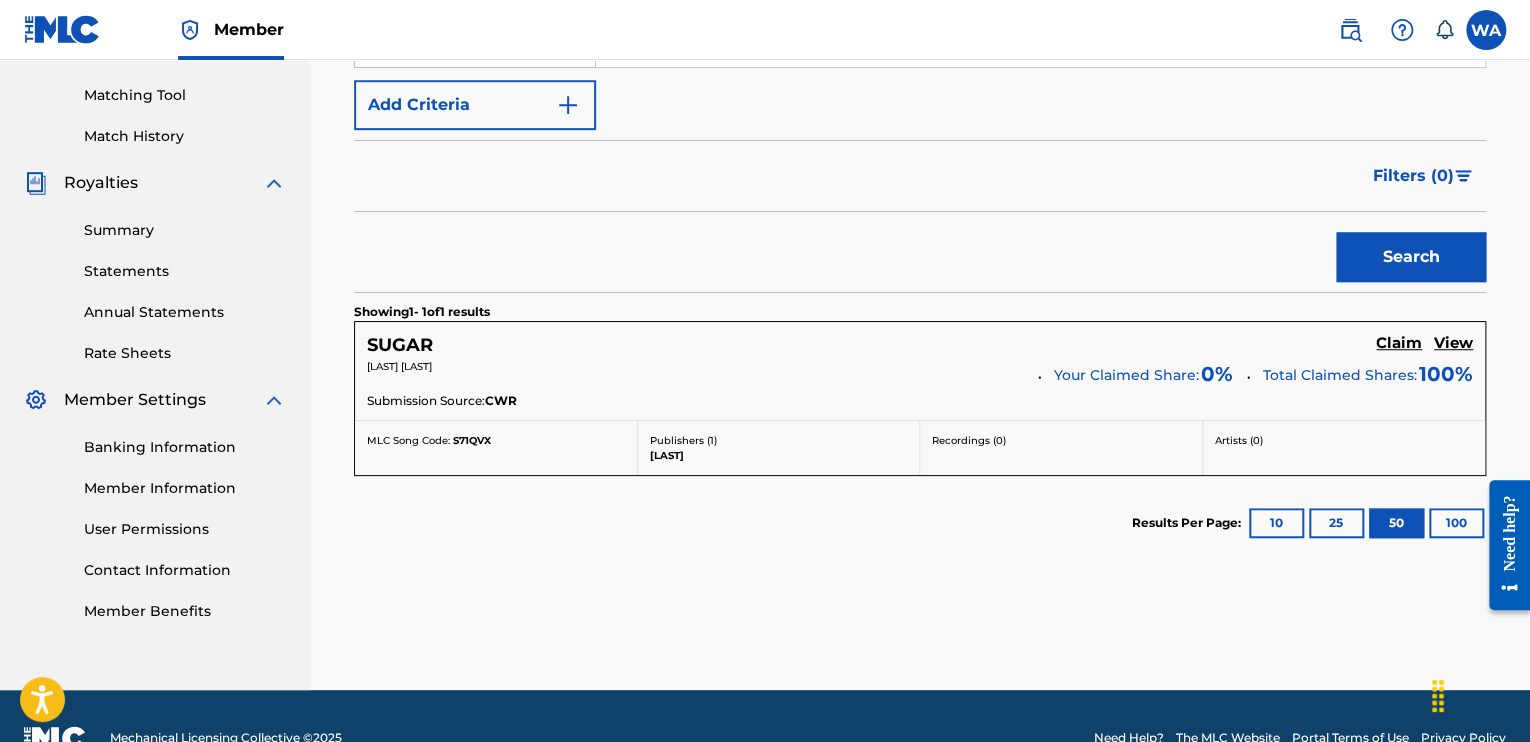 click on "100" at bounding box center (1456, 523) 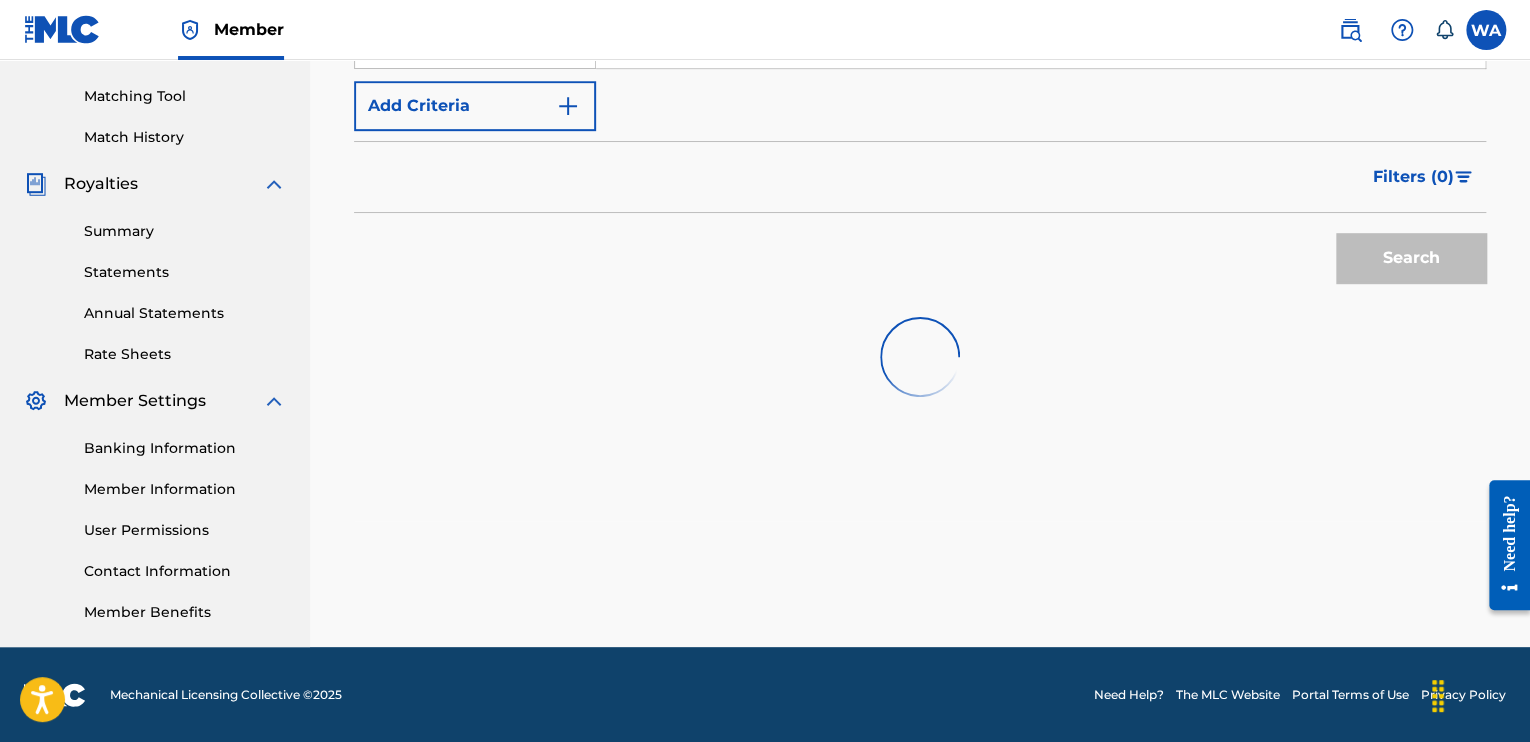 scroll, scrollTop: 498, scrollLeft: 0, axis: vertical 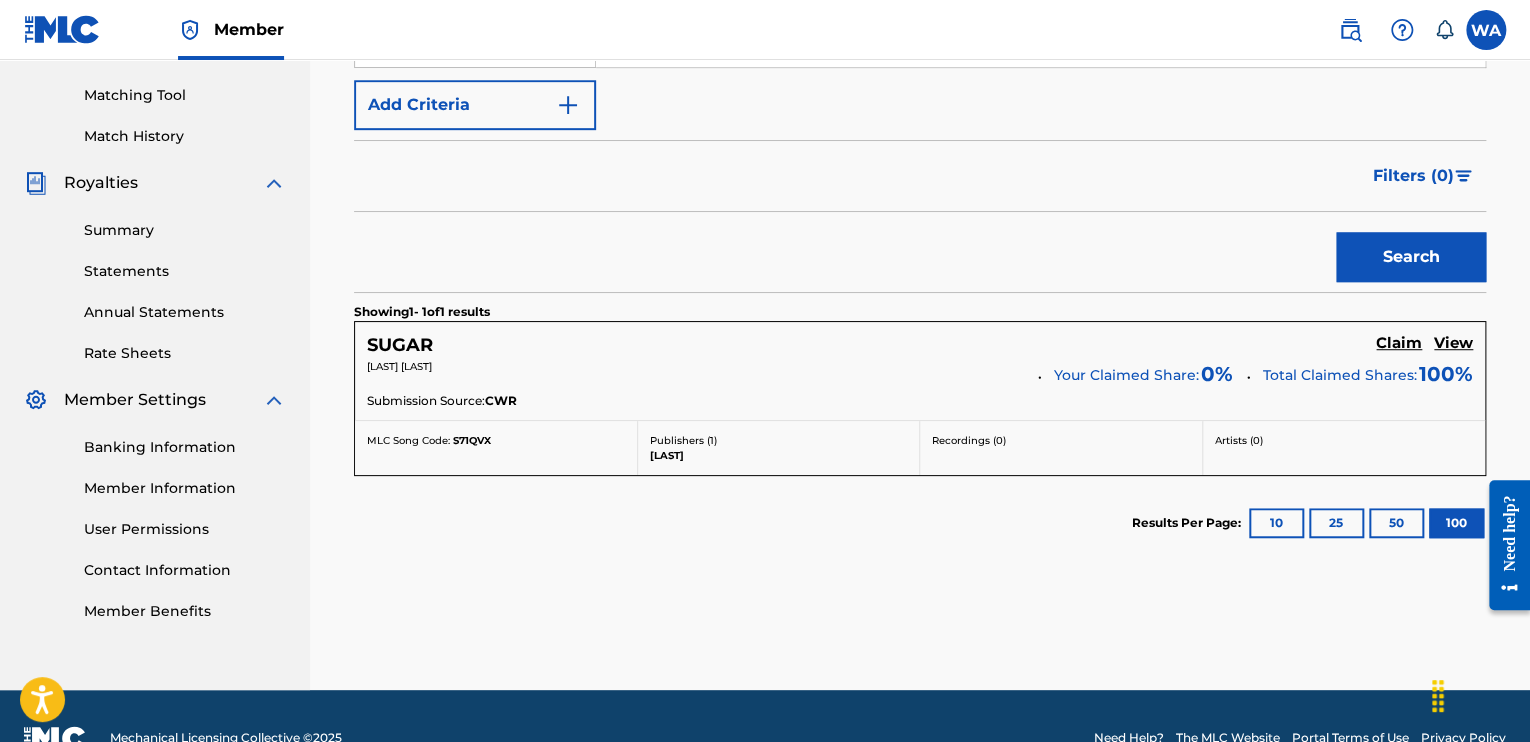 click on "10" at bounding box center [1276, 523] 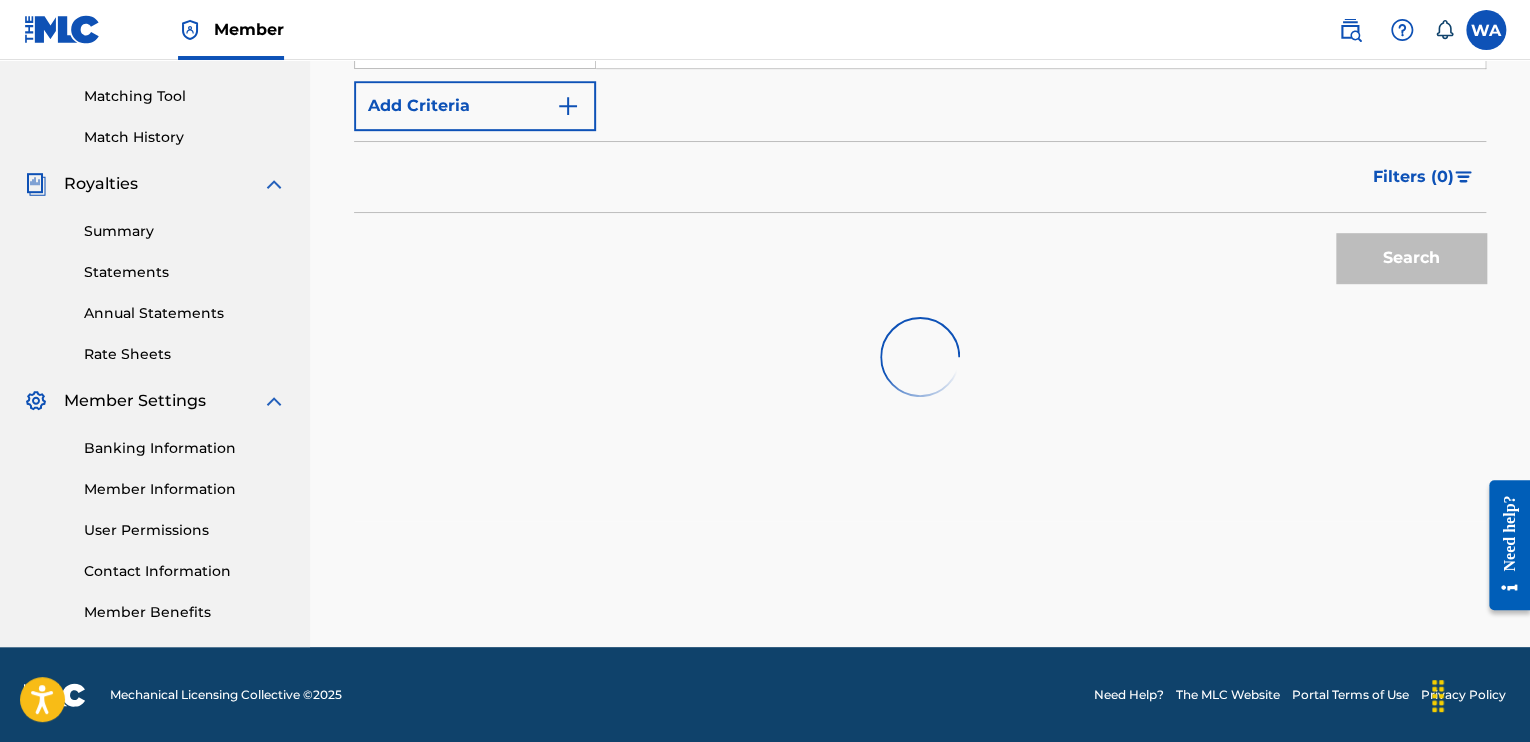 scroll, scrollTop: 498, scrollLeft: 0, axis: vertical 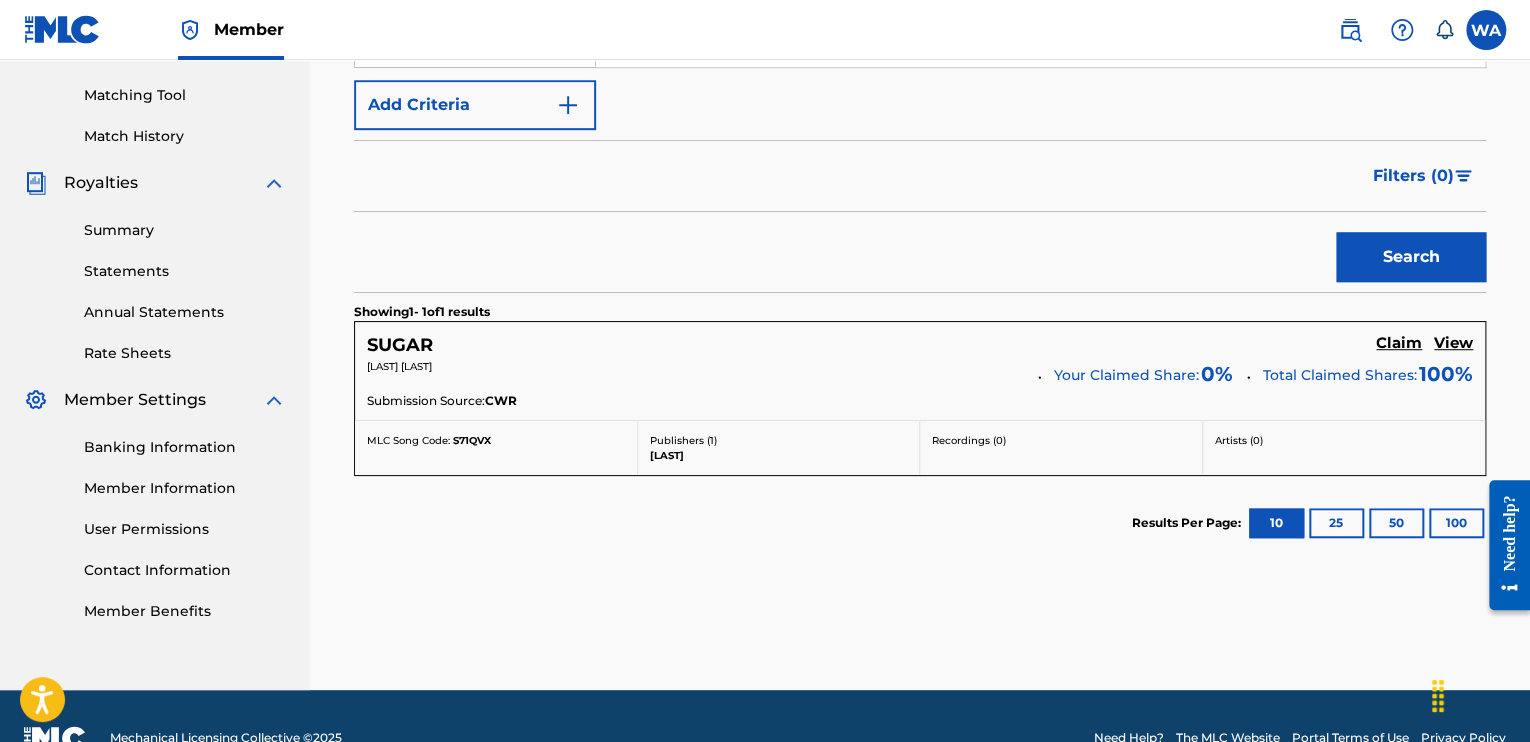 click on "Member Information" at bounding box center (185, 488) 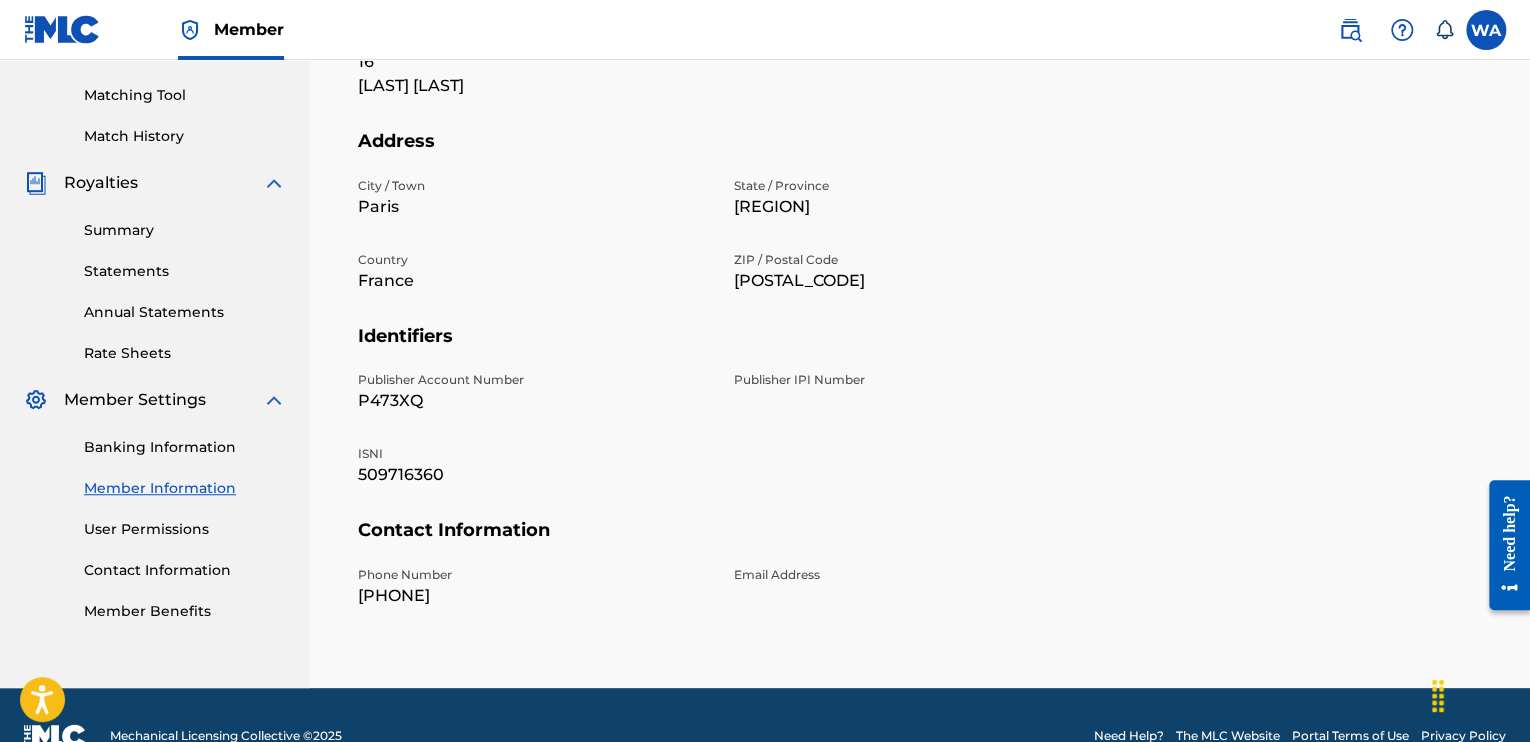 scroll, scrollTop: 0, scrollLeft: 0, axis: both 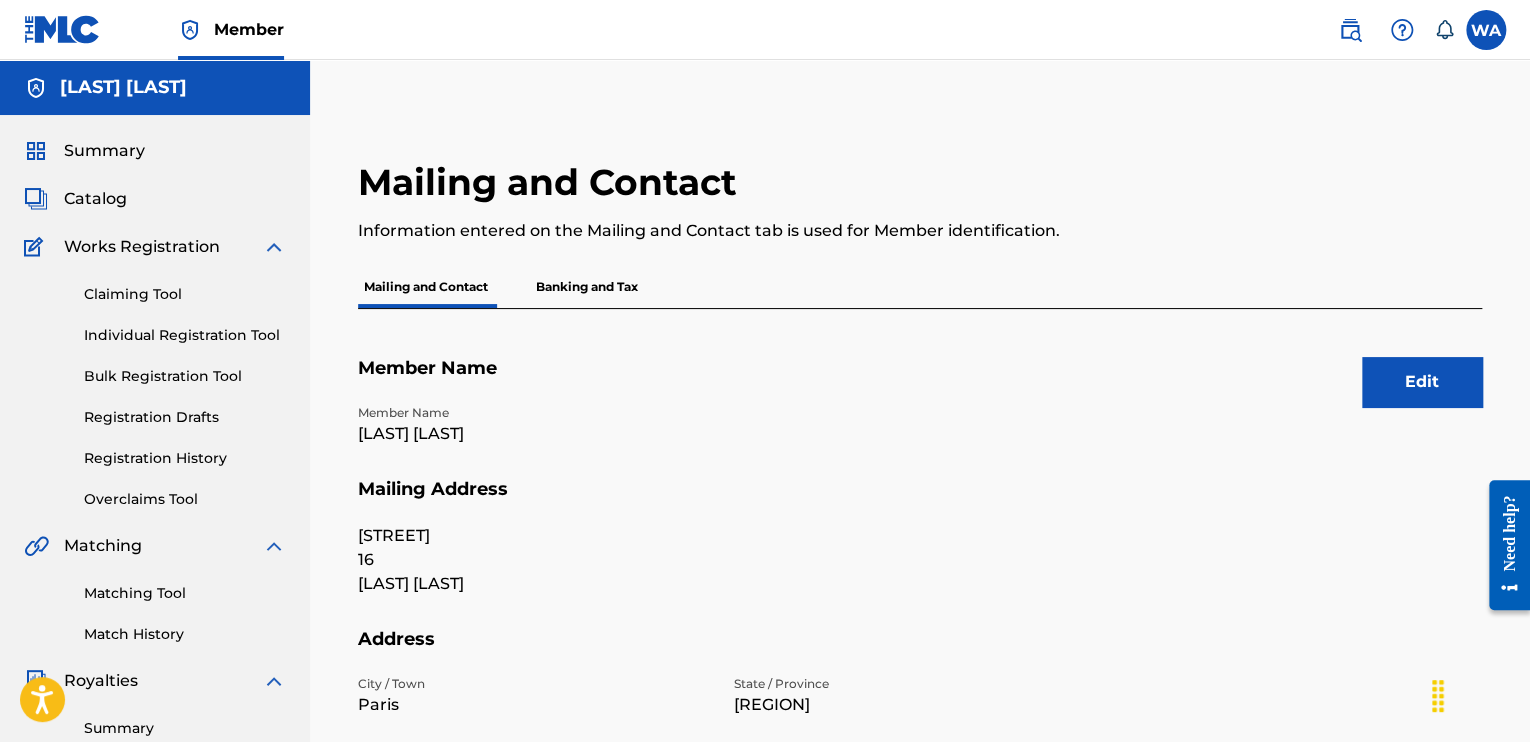 click on "Catalog" at bounding box center [95, 199] 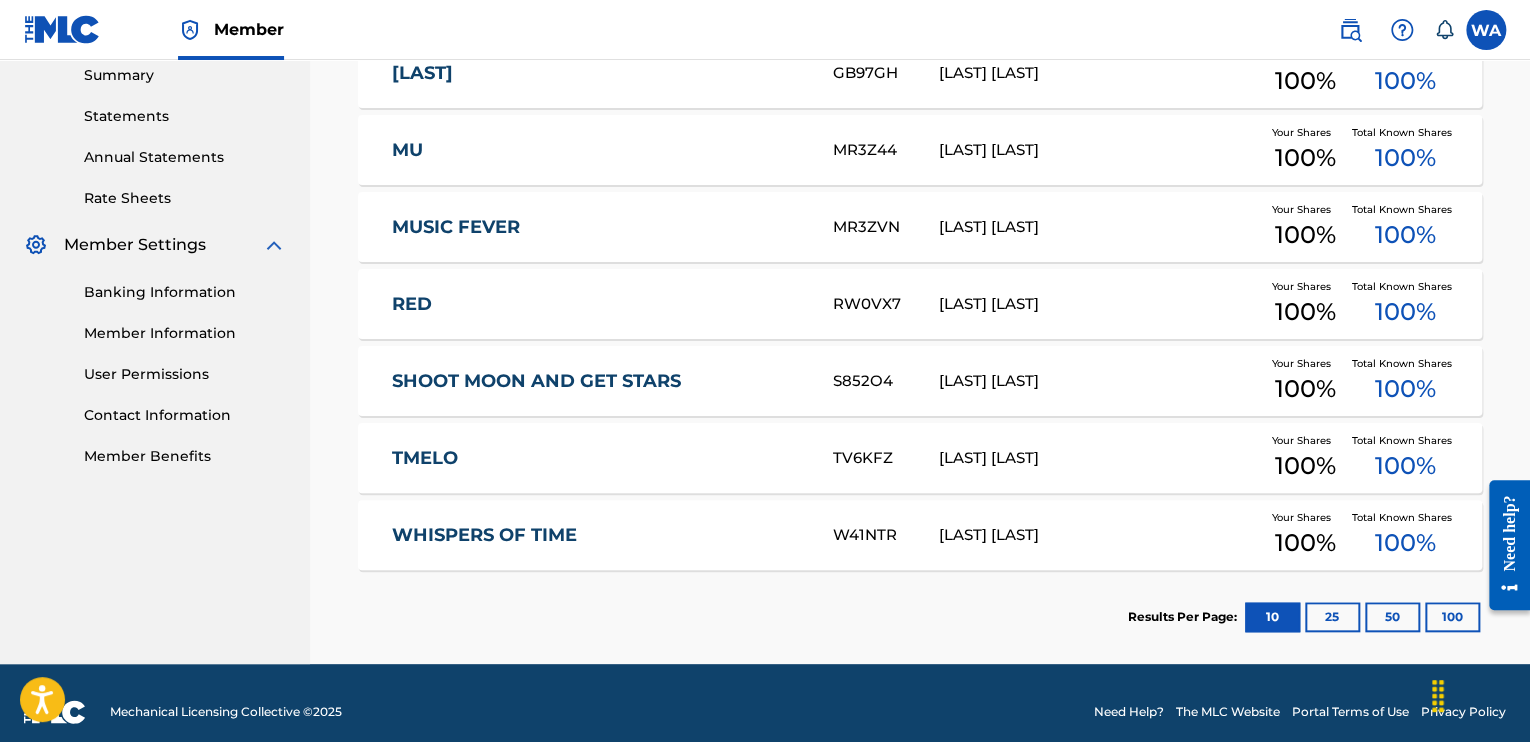 scroll, scrollTop: 670, scrollLeft: 0, axis: vertical 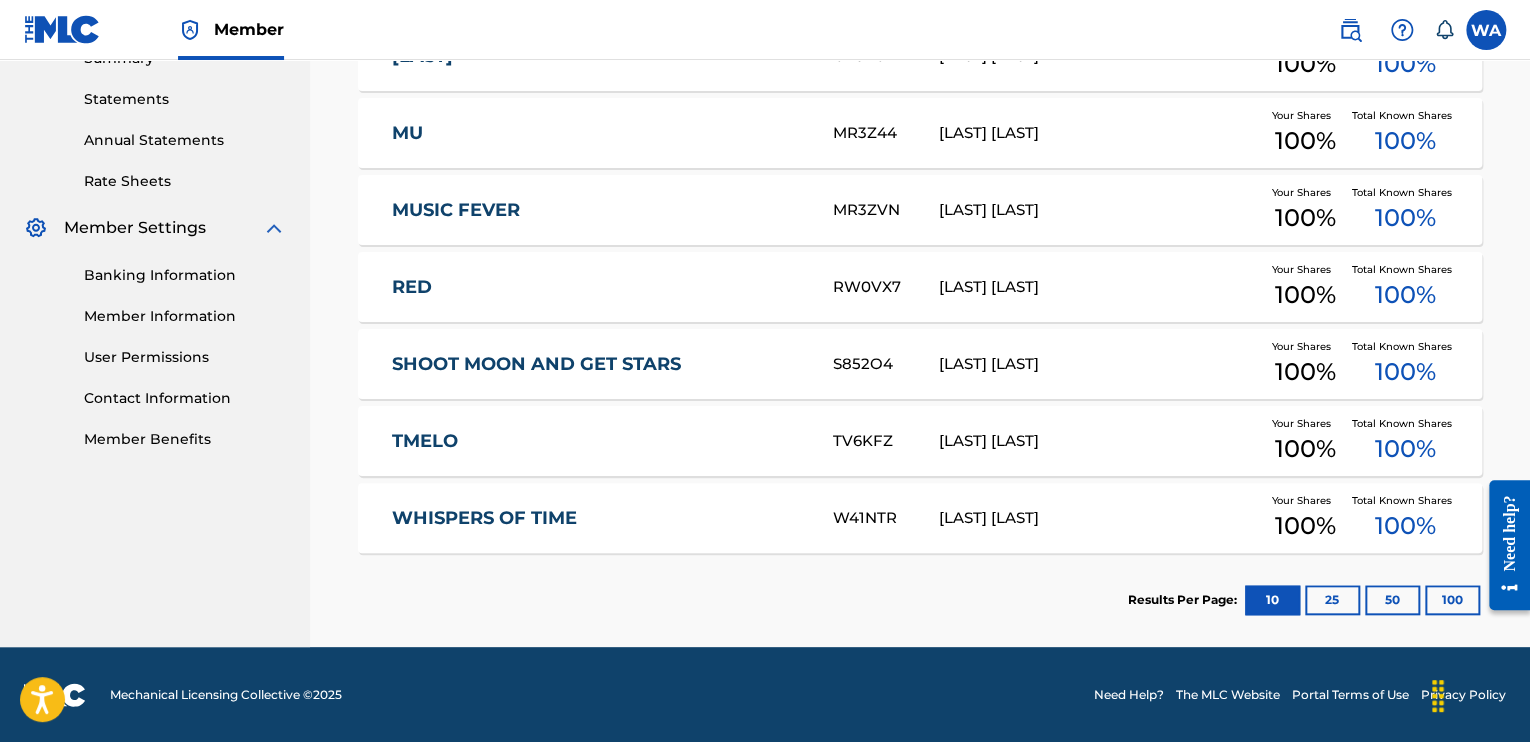 click on "25" at bounding box center [1332, 600] 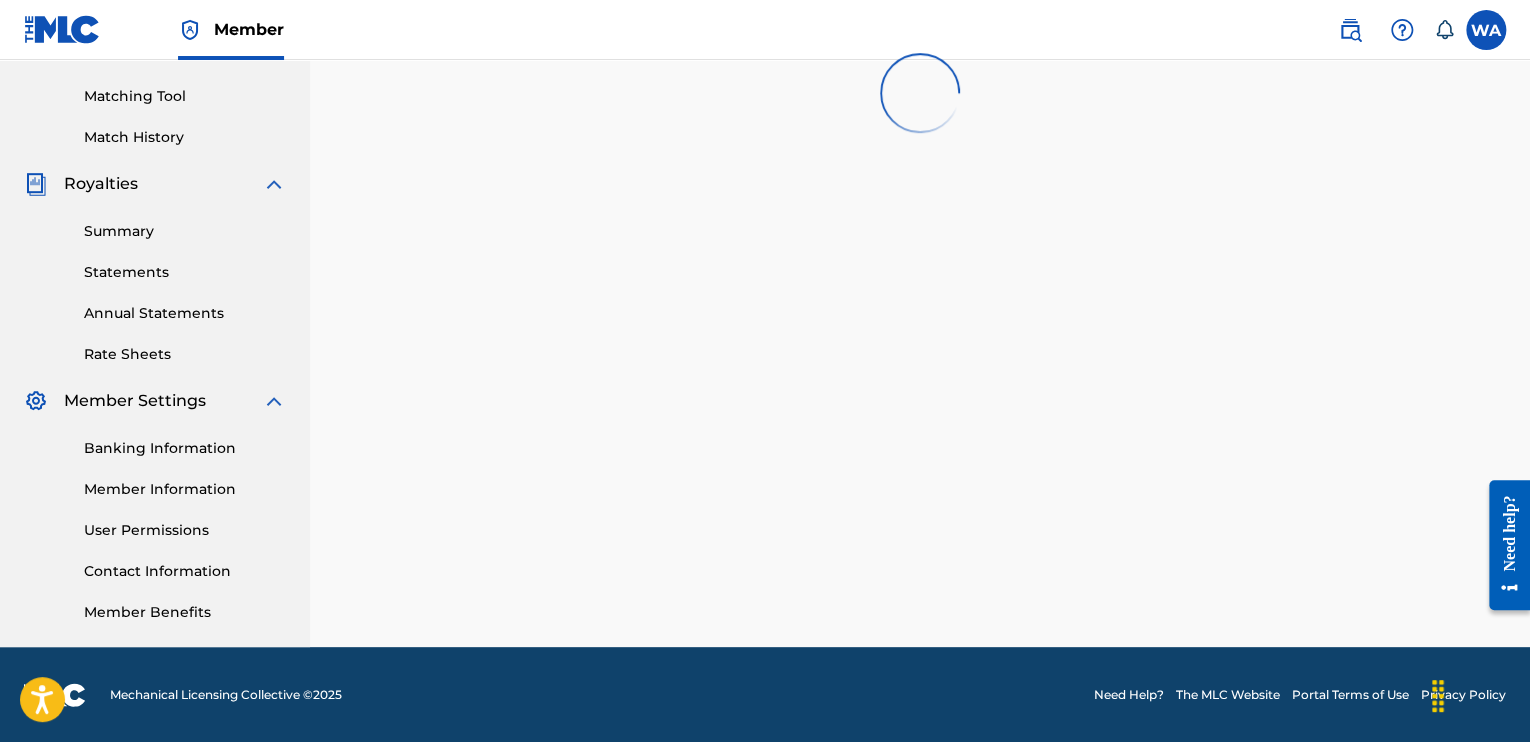 scroll, scrollTop: 670, scrollLeft: 0, axis: vertical 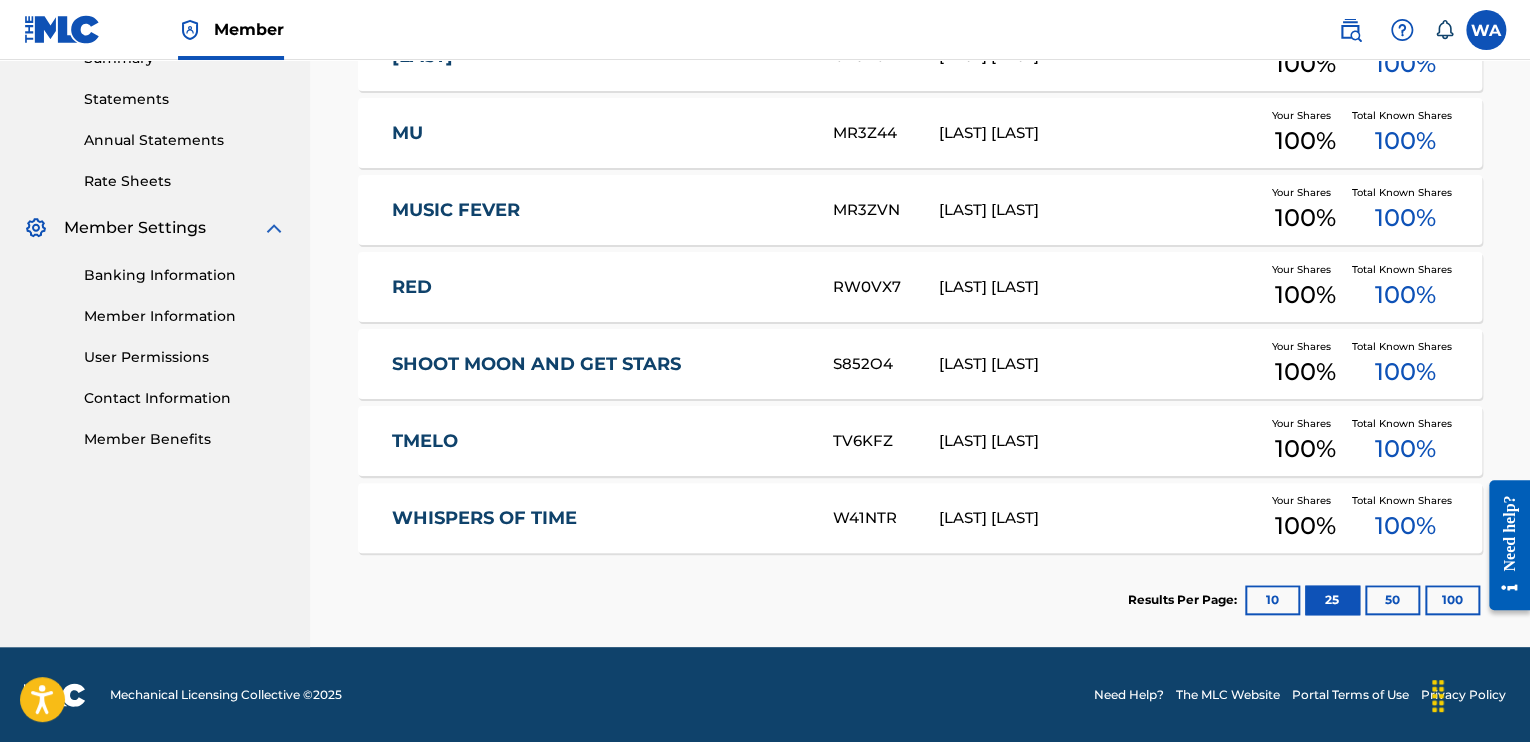 click on "50" at bounding box center [1392, 600] 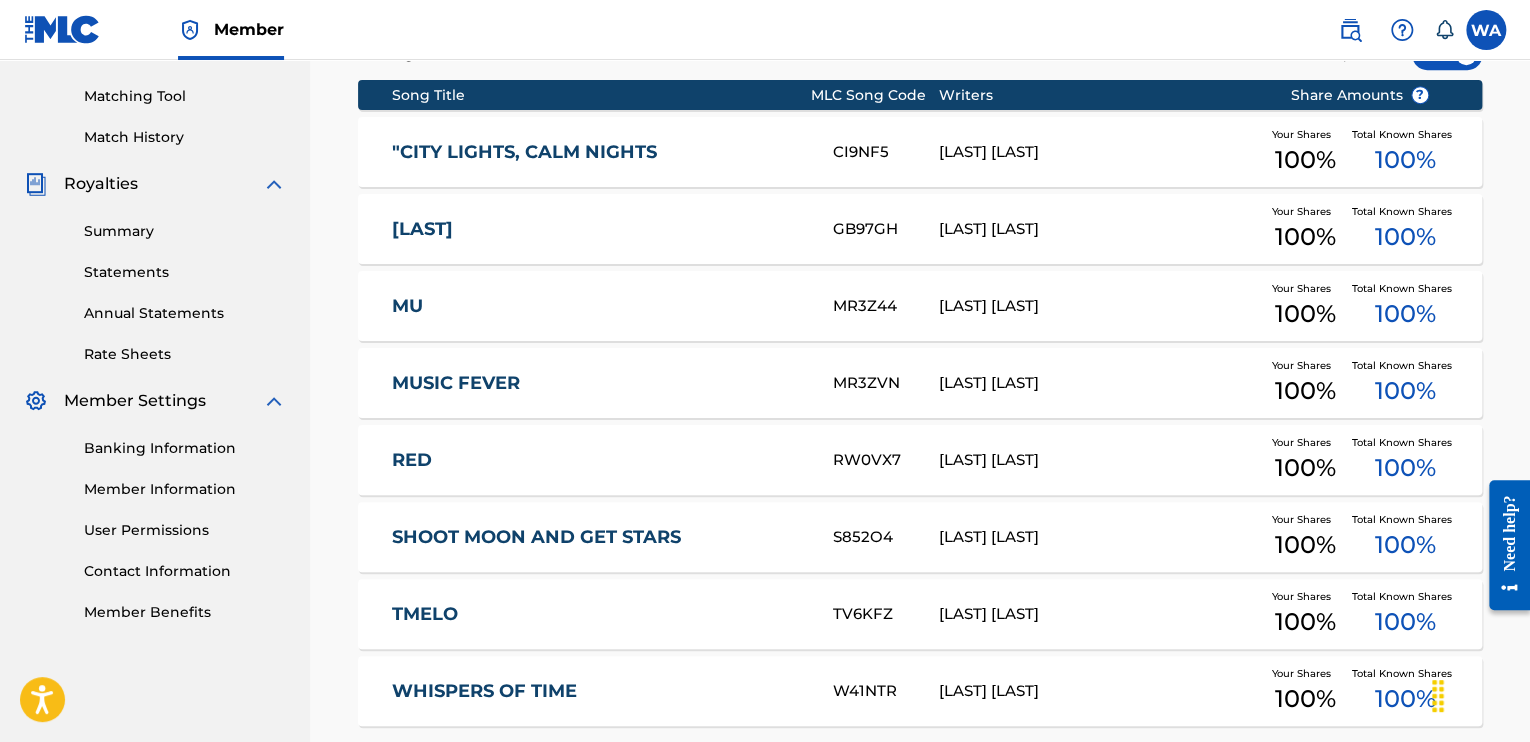 scroll, scrollTop: 670, scrollLeft: 0, axis: vertical 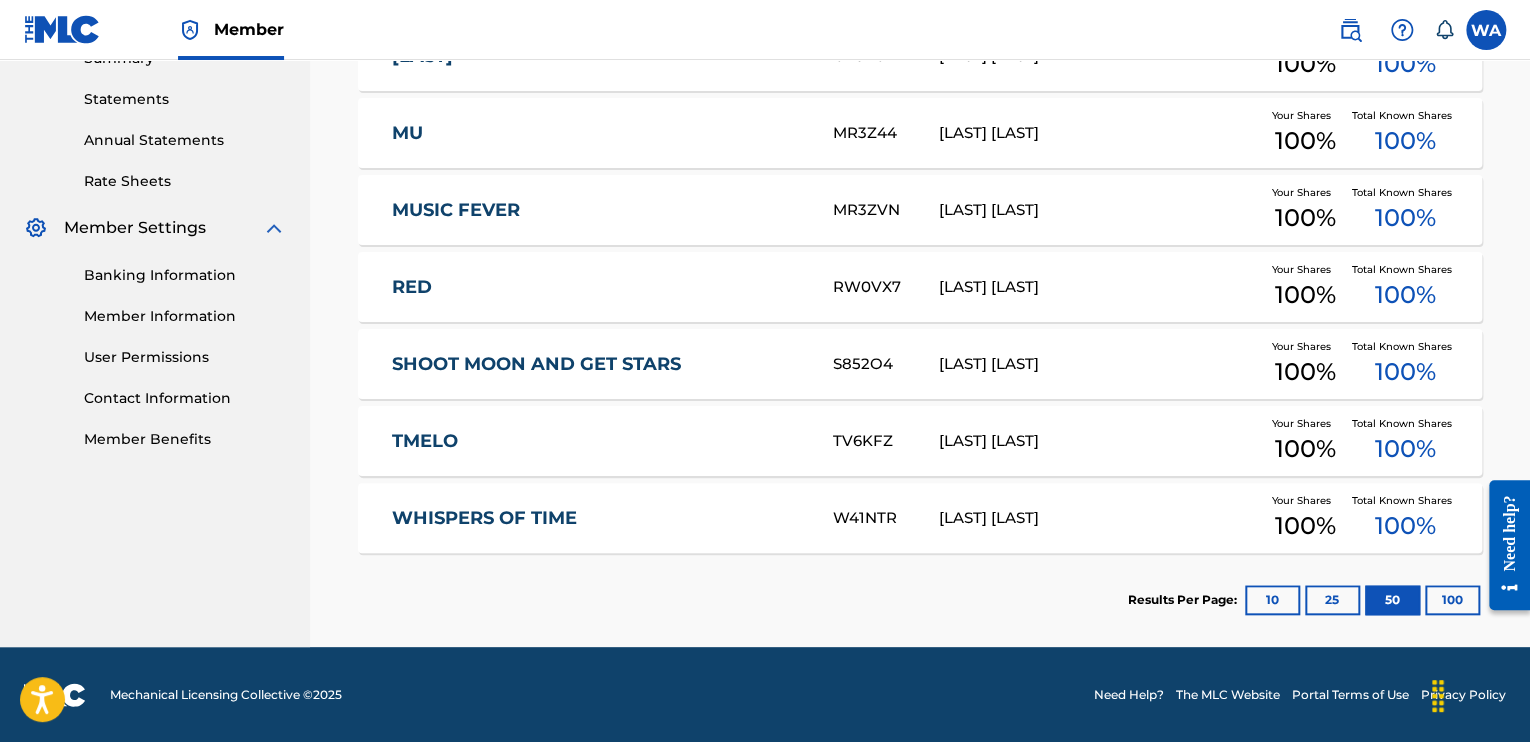 click on "100" at bounding box center [1452, 600] 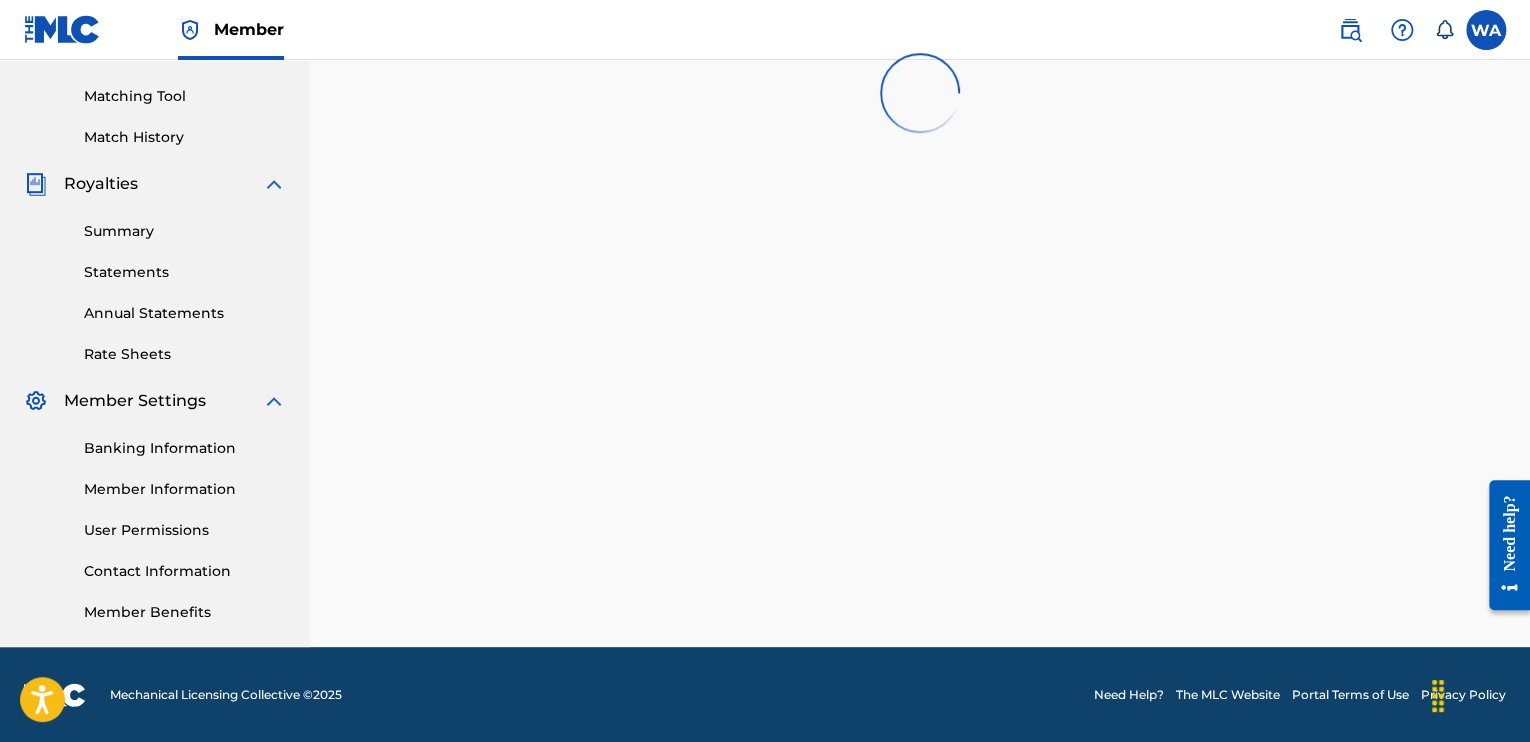 scroll, scrollTop: 670, scrollLeft: 0, axis: vertical 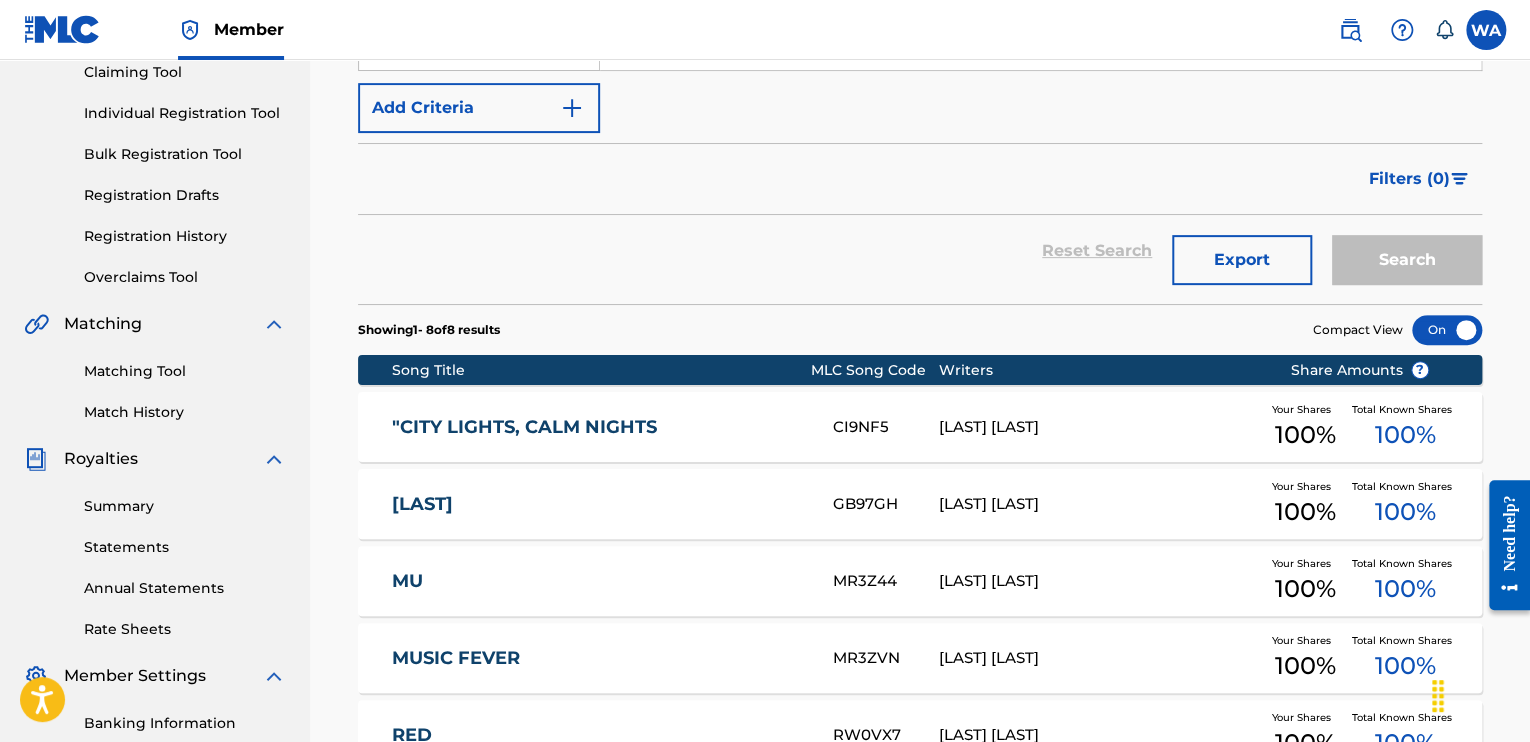 click on "Statements" at bounding box center (185, 547) 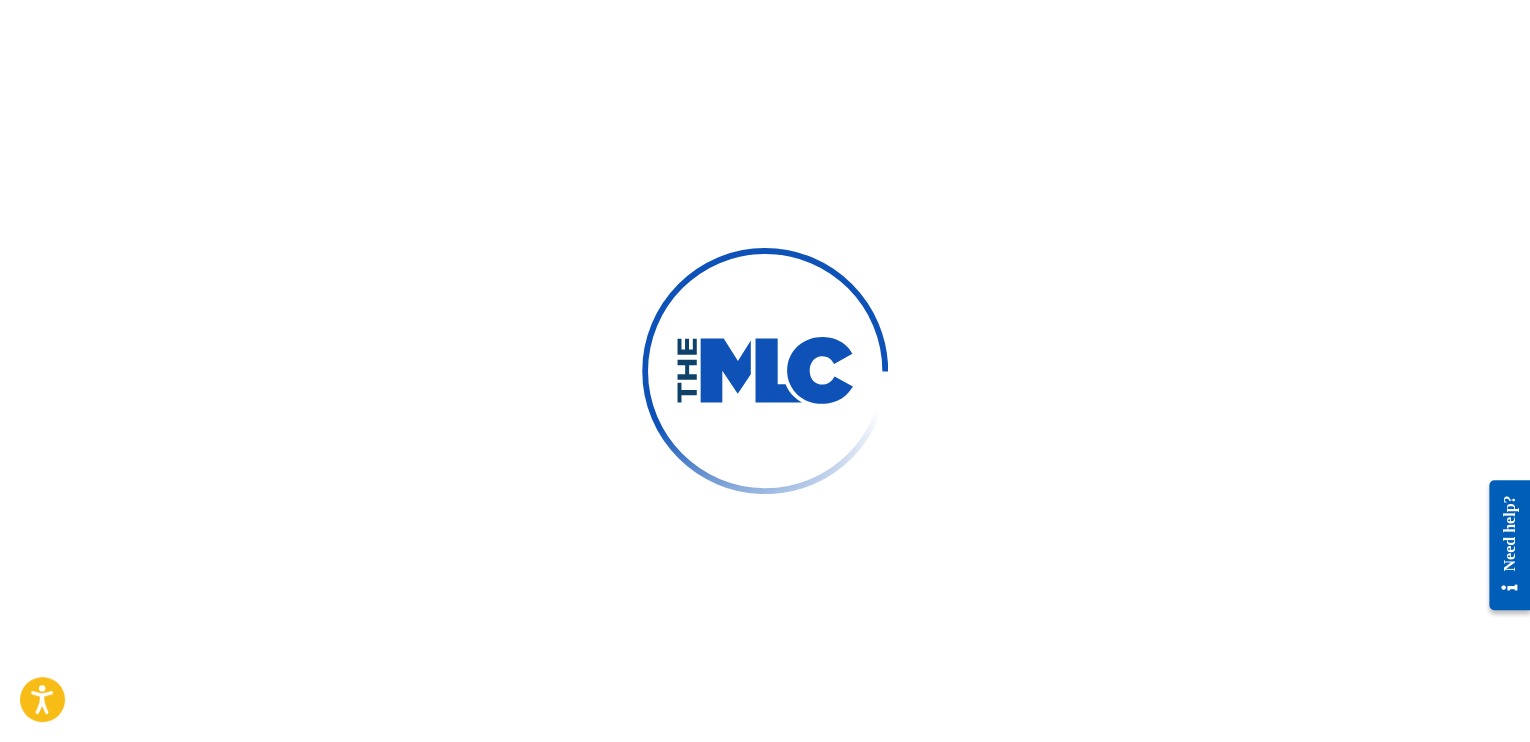 scroll, scrollTop: 0, scrollLeft: 0, axis: both 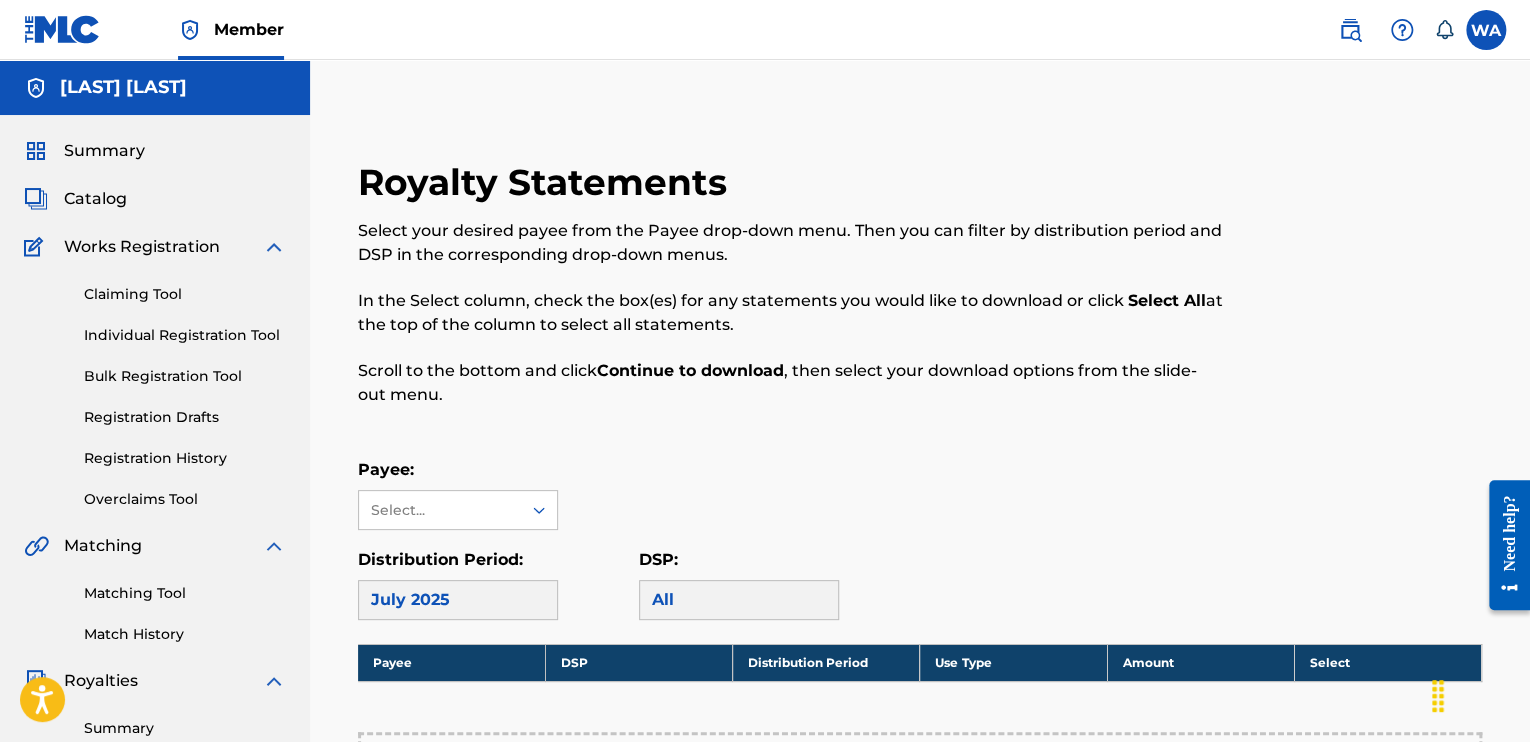 click on "[LAST] [LAST]" at bounding box center [123, 87] 